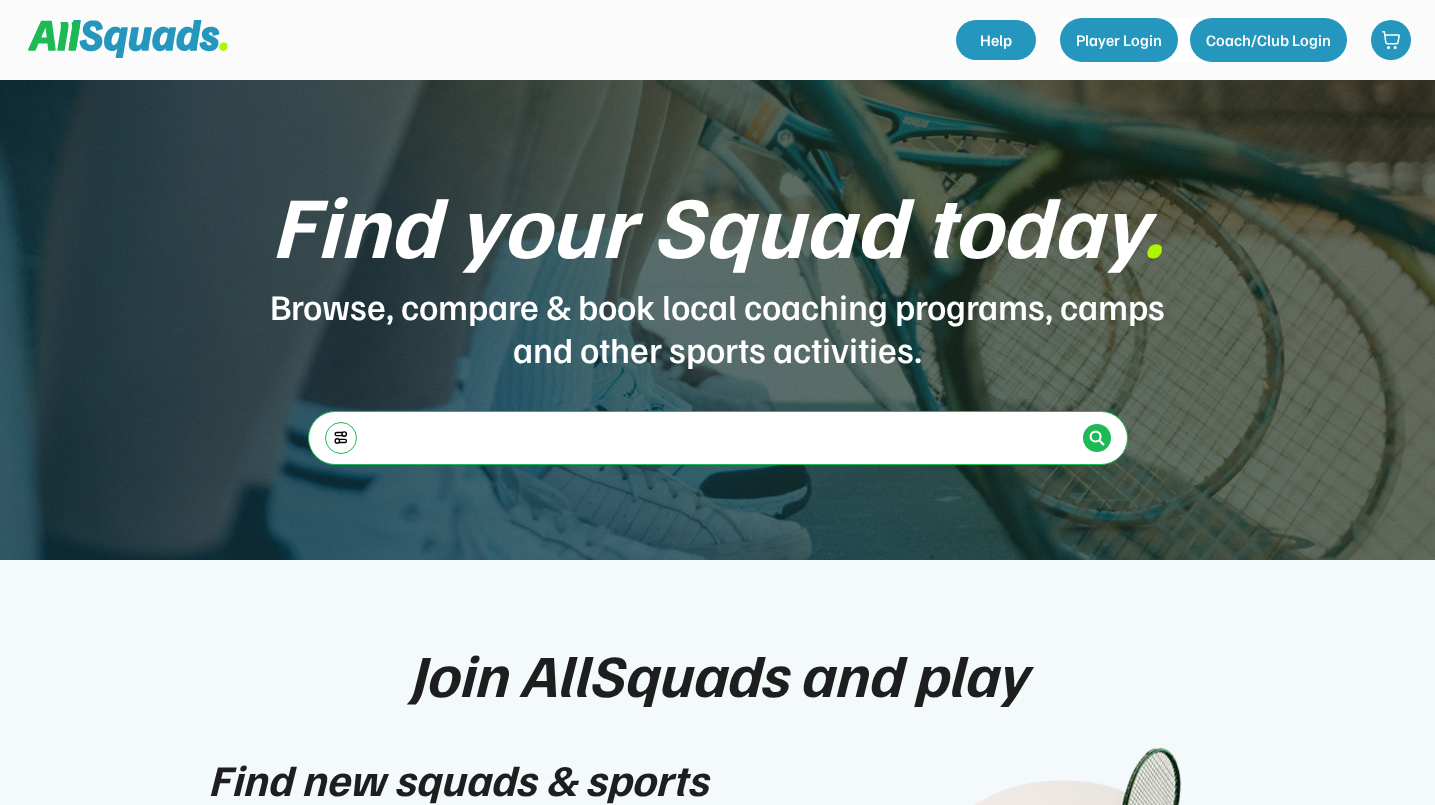 scroll, scrollTop: 0, scrollLeft: 0, axis: both 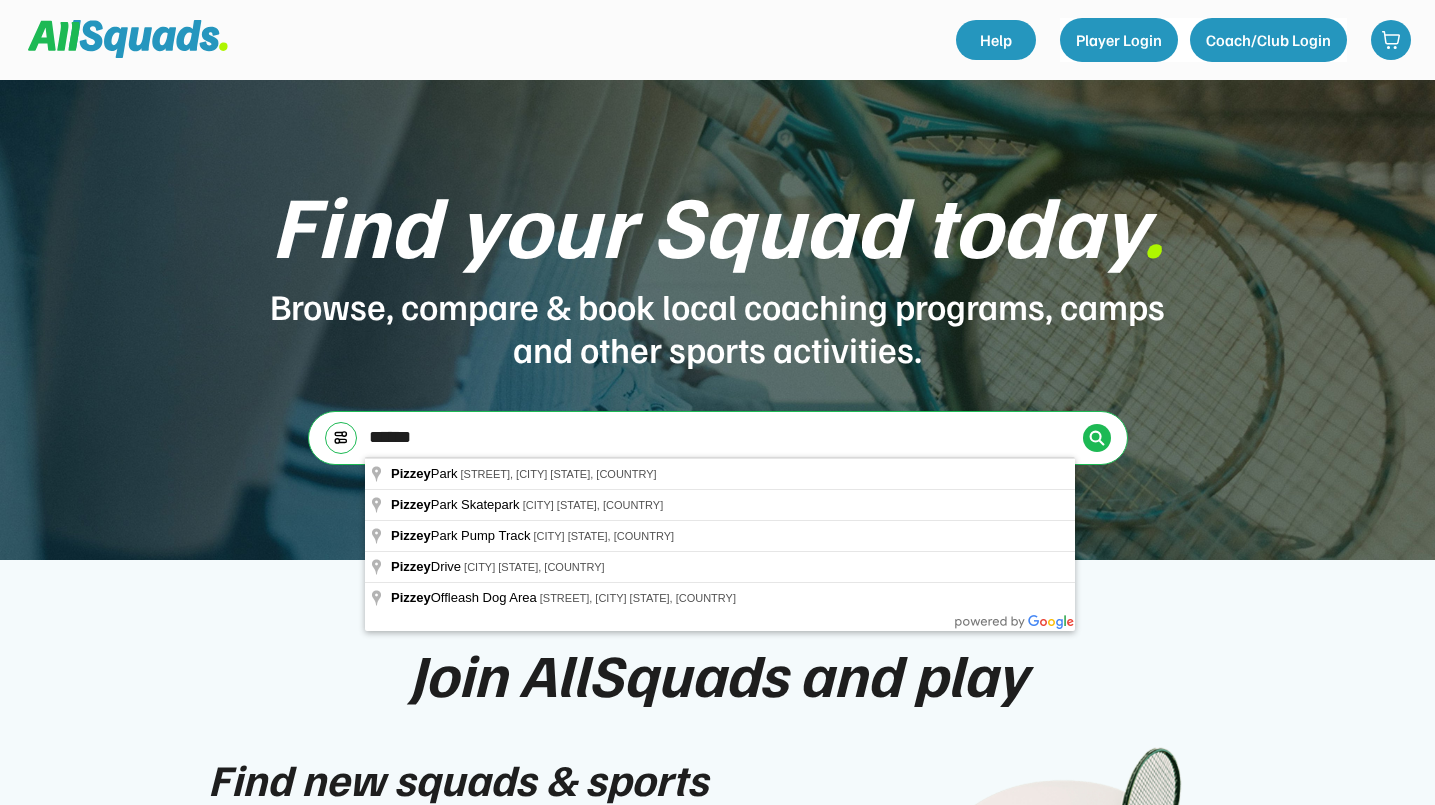 type on "******" 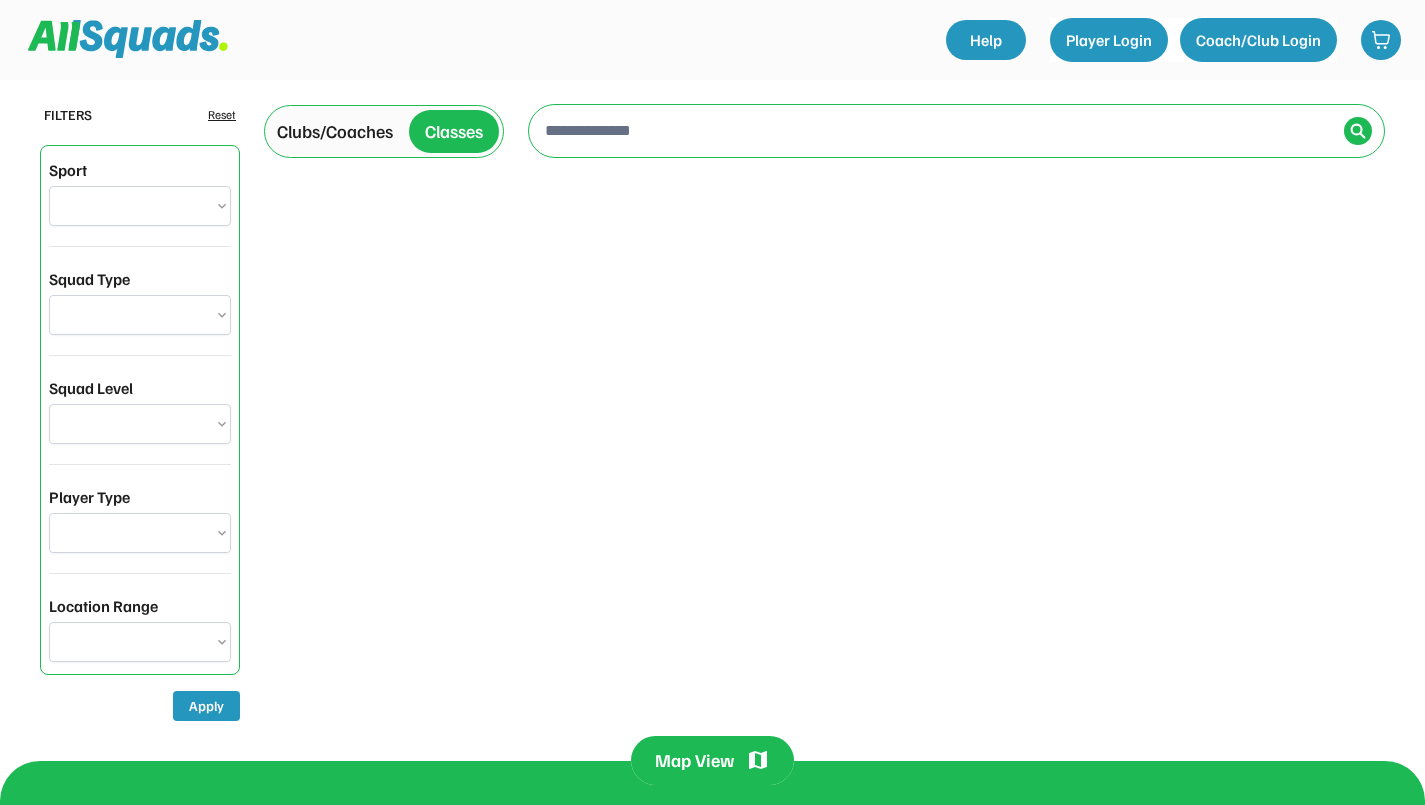 scroll, scrollTop: 0, scrollLeft: 0, axis: both 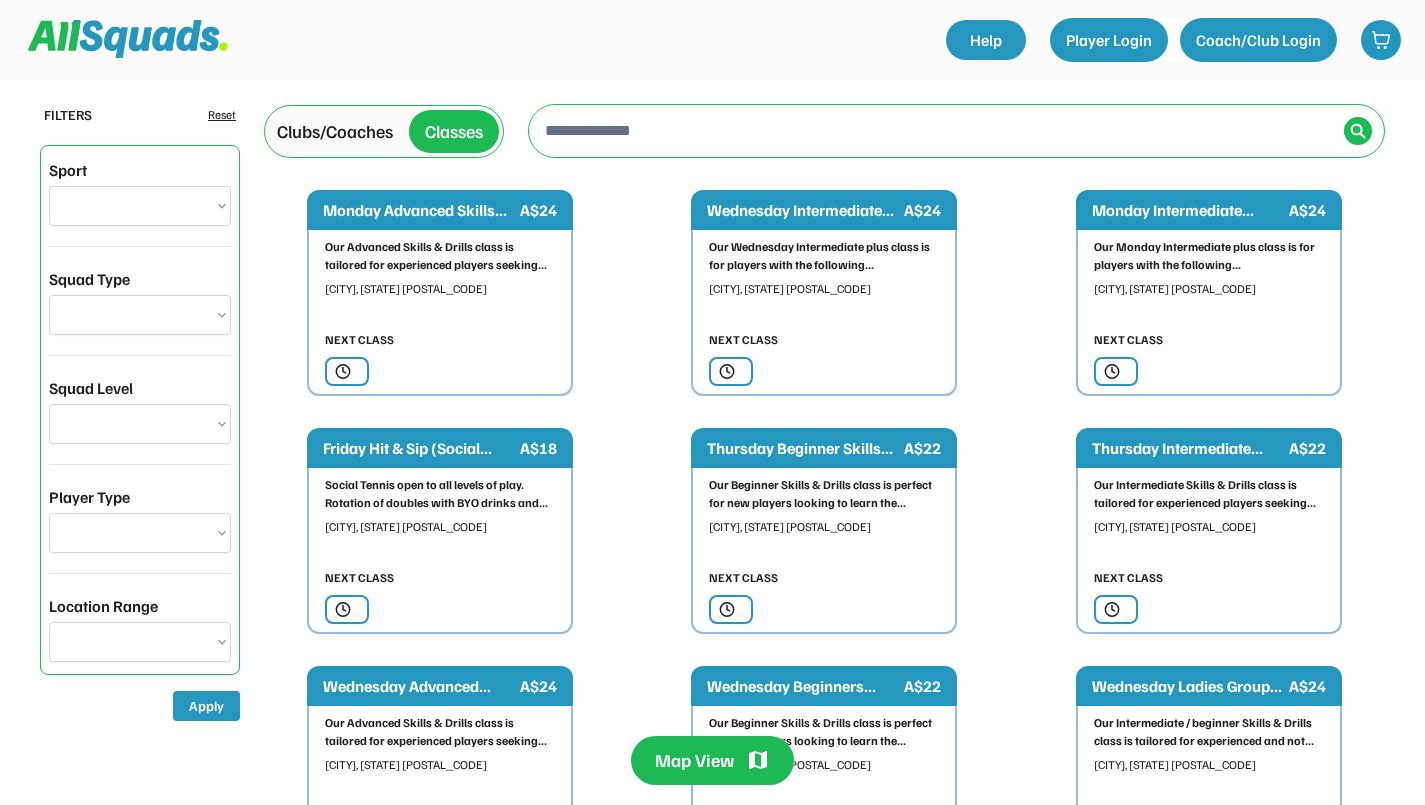 type on "**********" 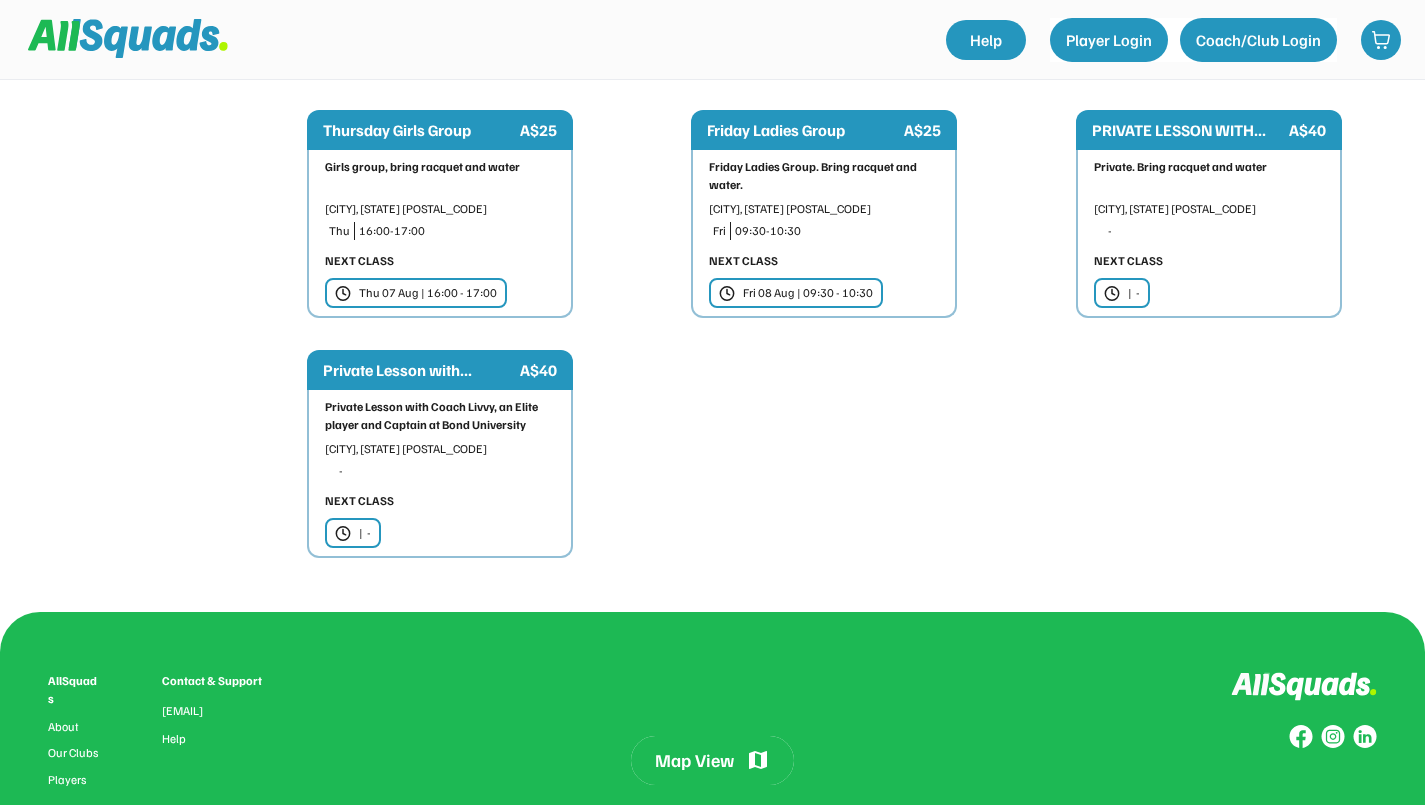 scroll, scrollTop: 0, scrollLeft: 0, axis: both 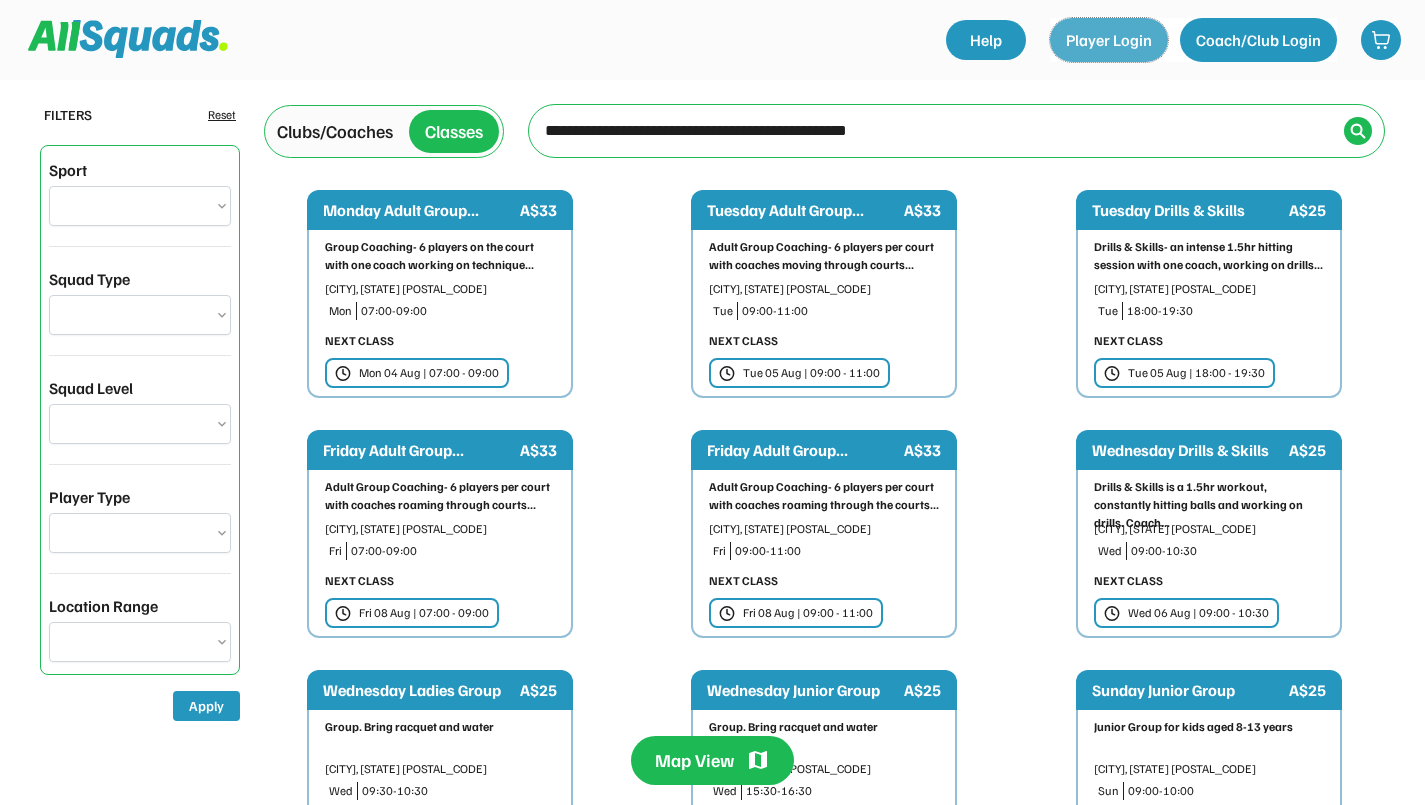 click on "Player Login" at bounding box center [1109, 40] 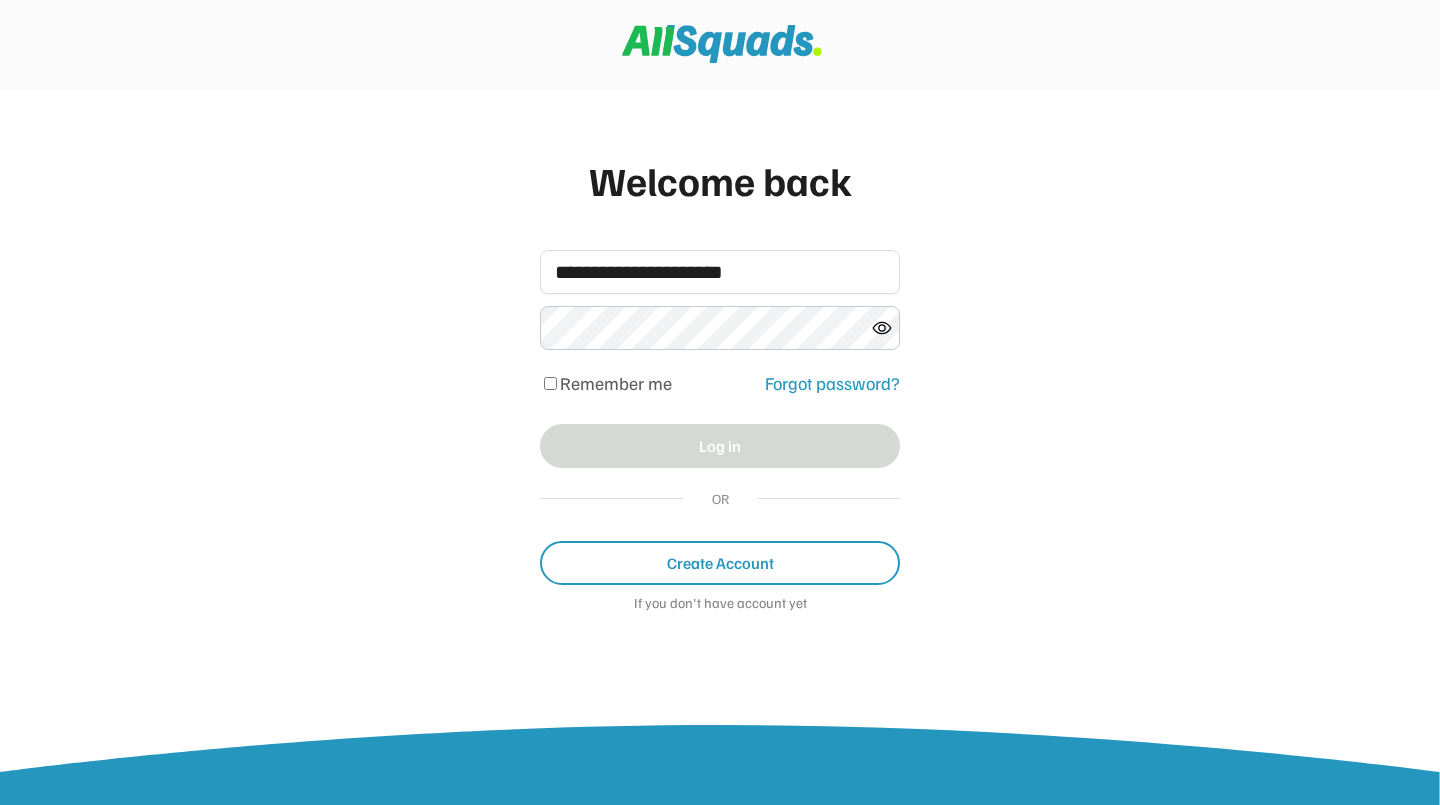 scroll, scrollTop: 0, scrollLeft: 0, axis: both 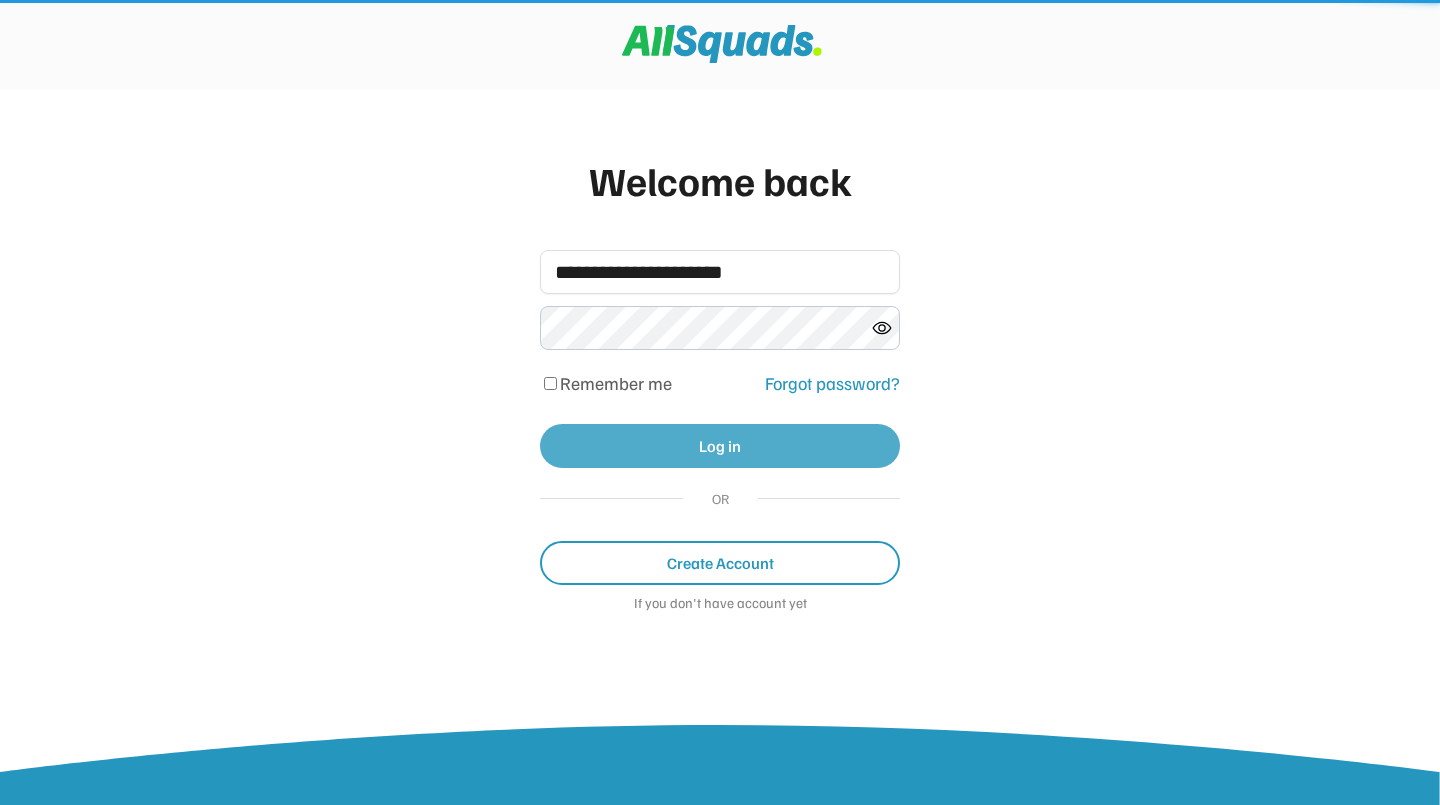 type 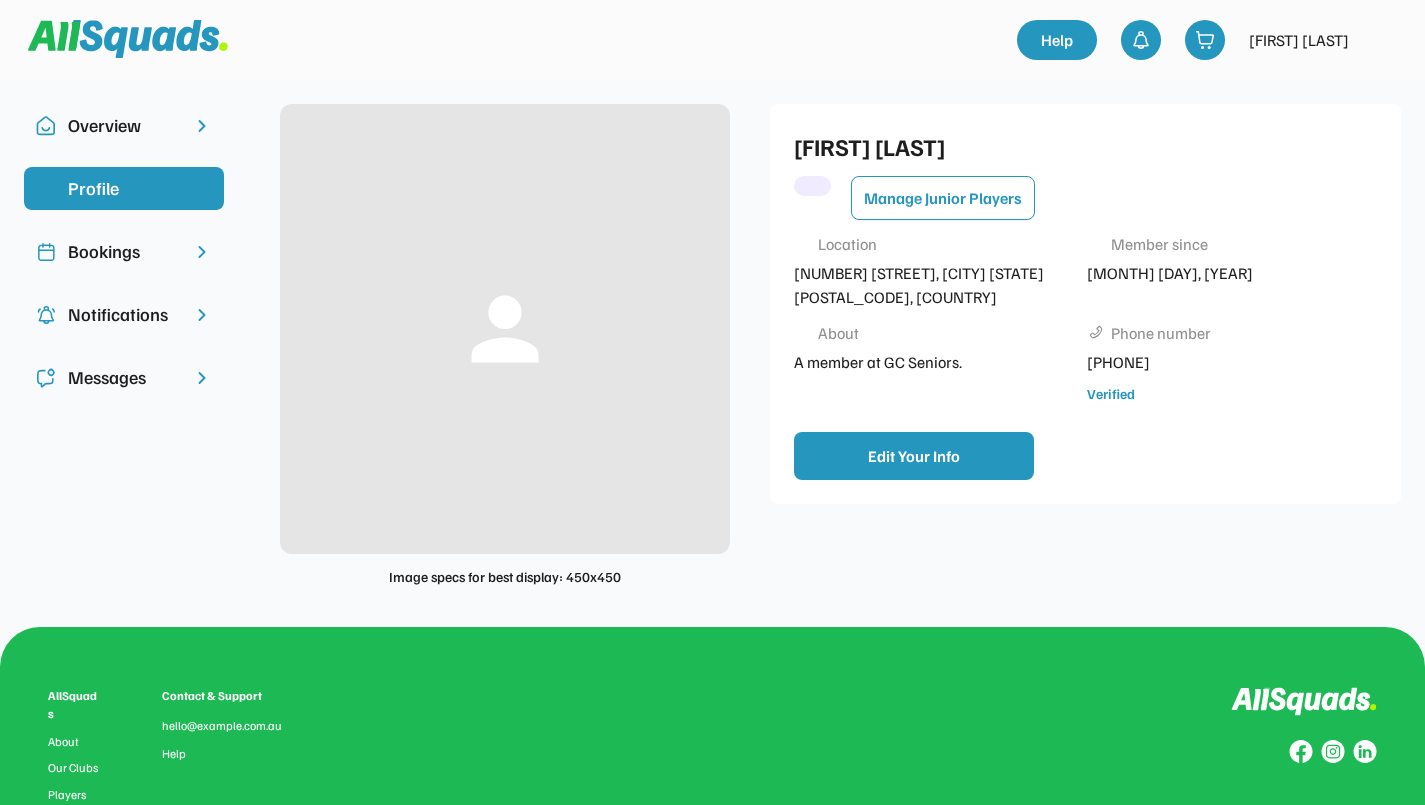 scroll, scrollTop: 0, scrollLeft: 0, axis: both 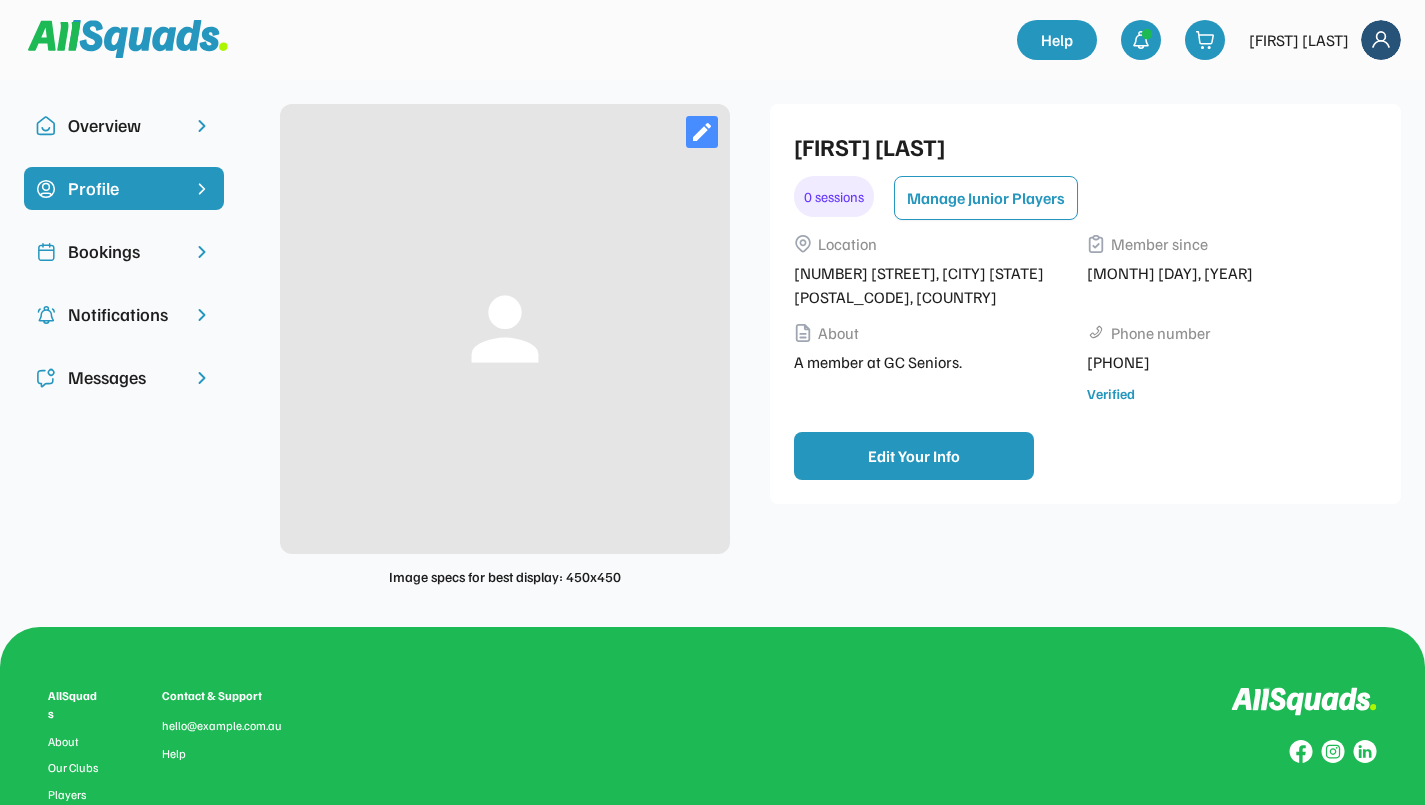 click on "Bookings" at bounding box center (124, 251) 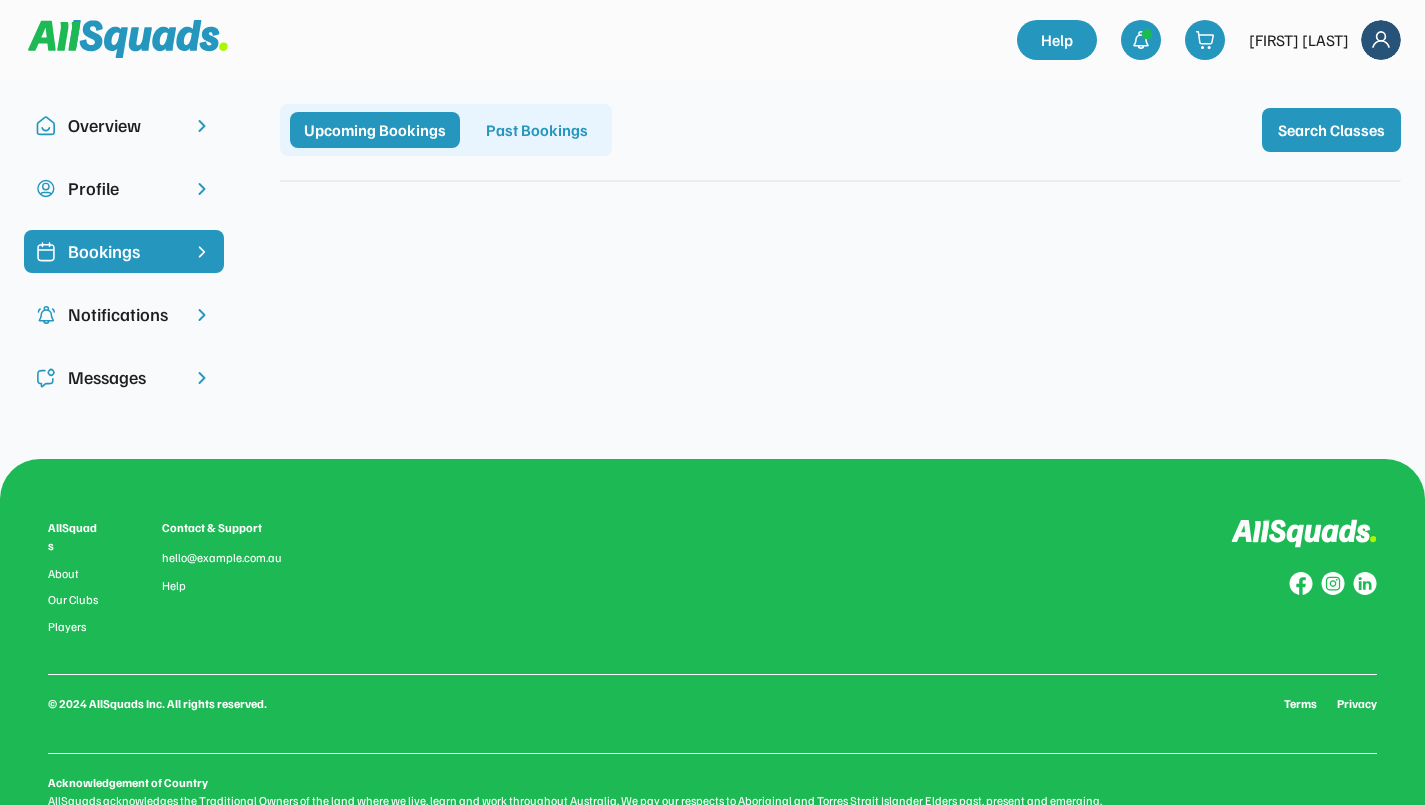 click on "Past Bookings" at bounding box center [537, 130] 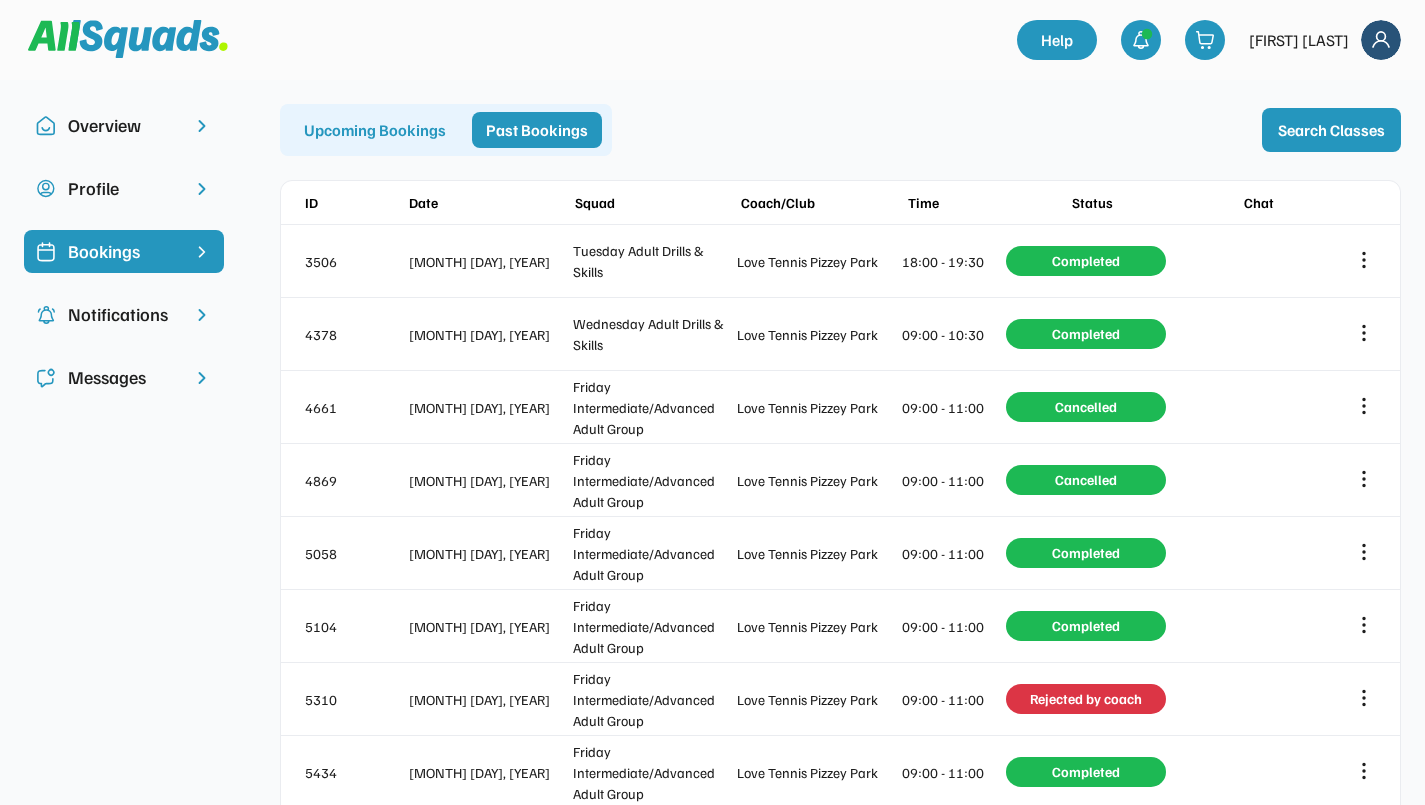 click on "Overview" at bounding box center (124, 125) 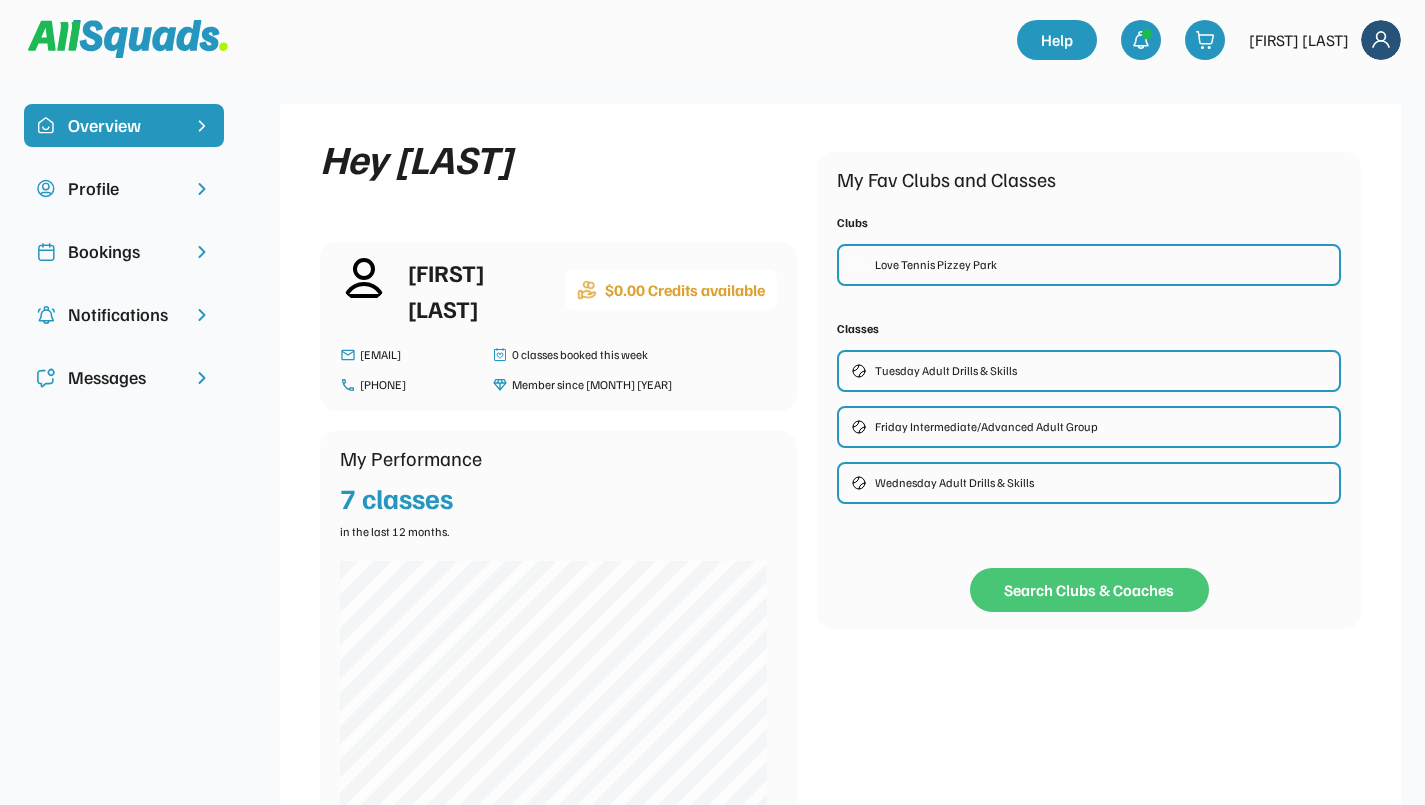 click on "Search Clubs & Coaches" at bounding box center [1089, 590] 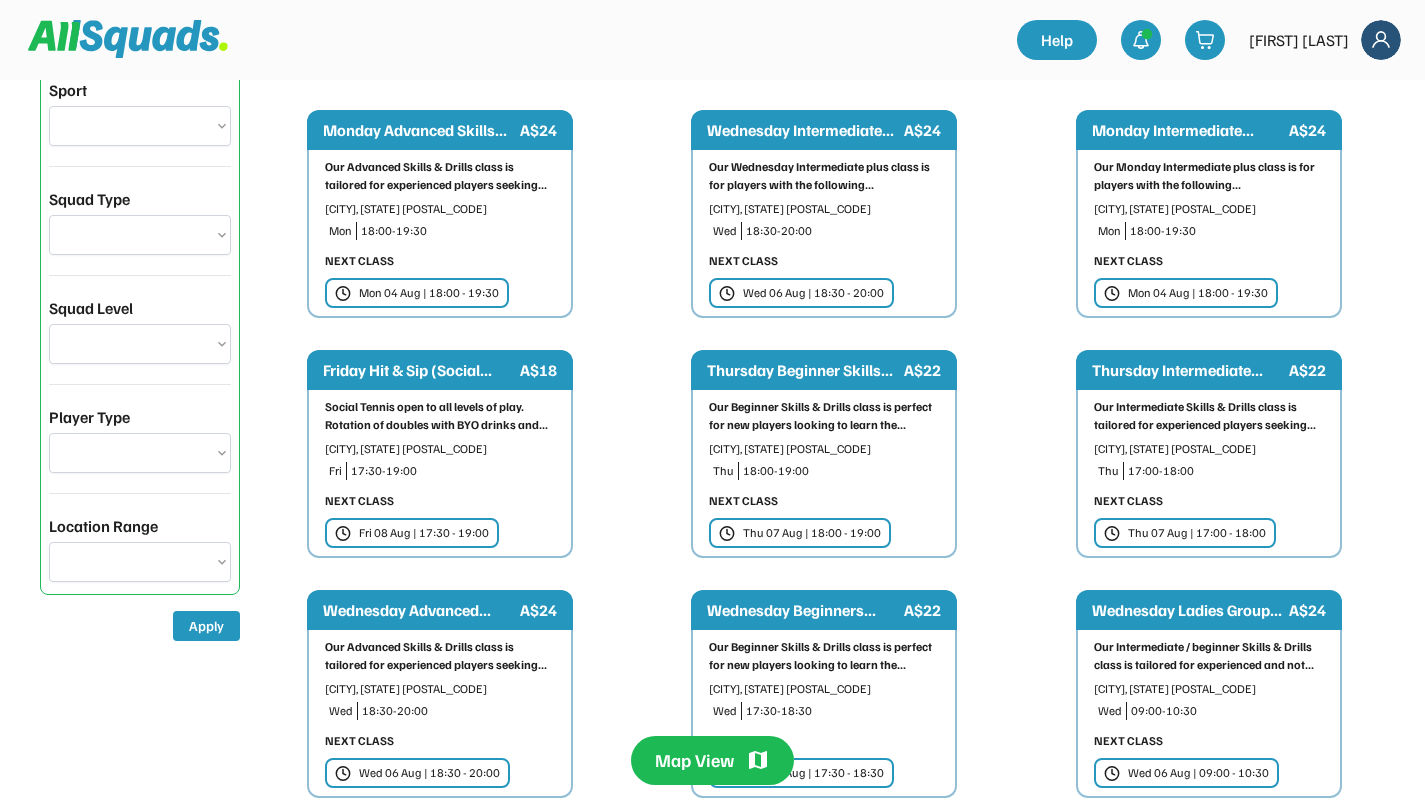 scroll, scrollTop: 0, scrollLeft: 0, axis: both 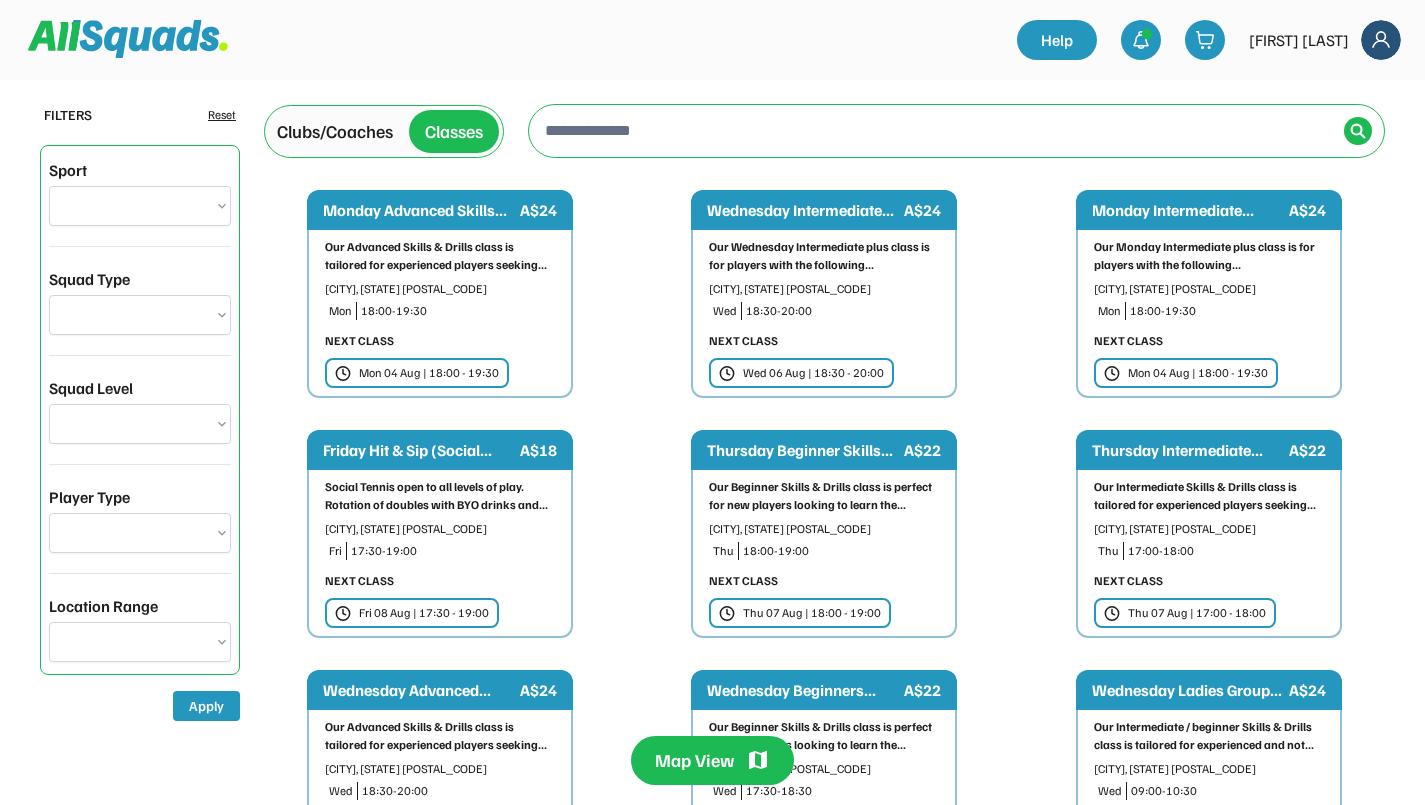 click at bounding box center (938, 130) 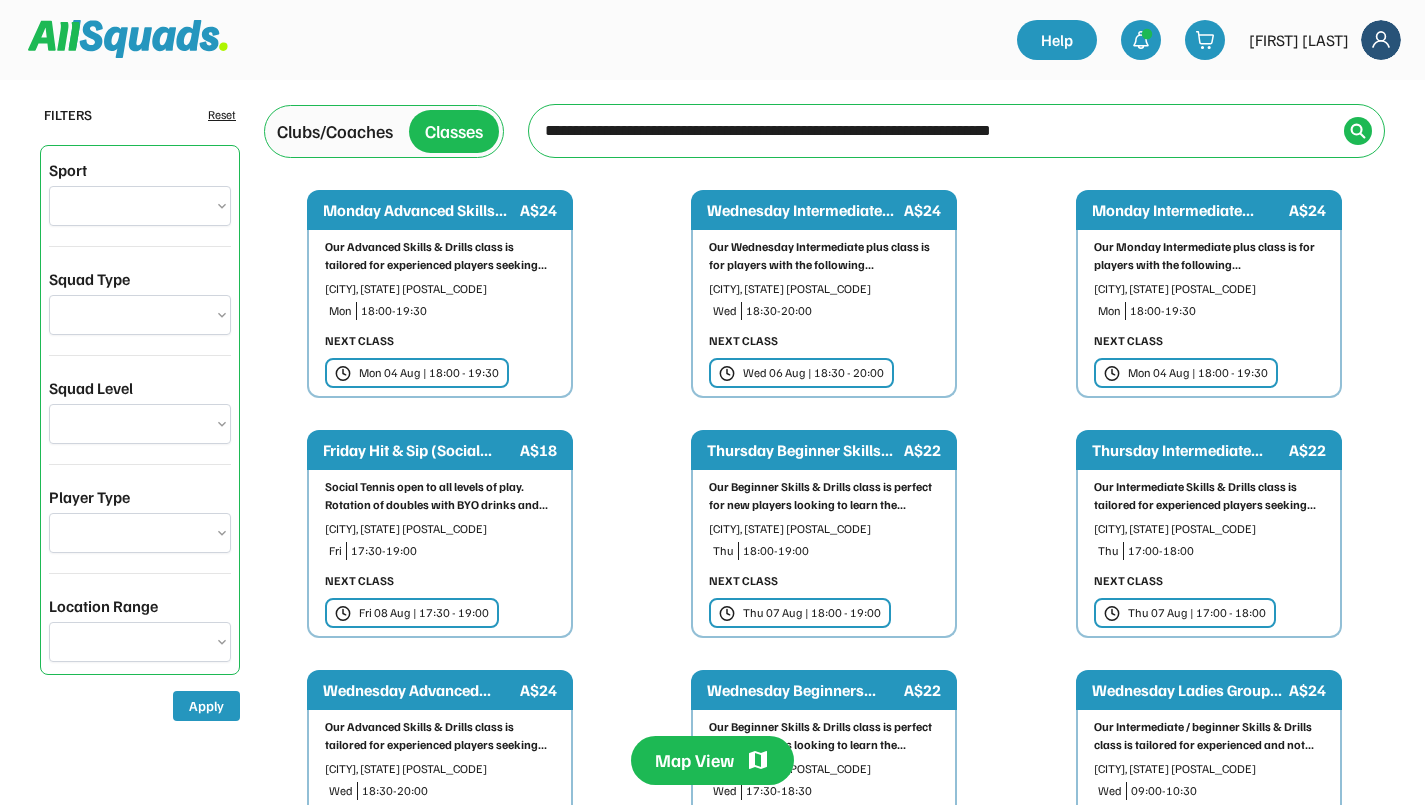 type on "**********" 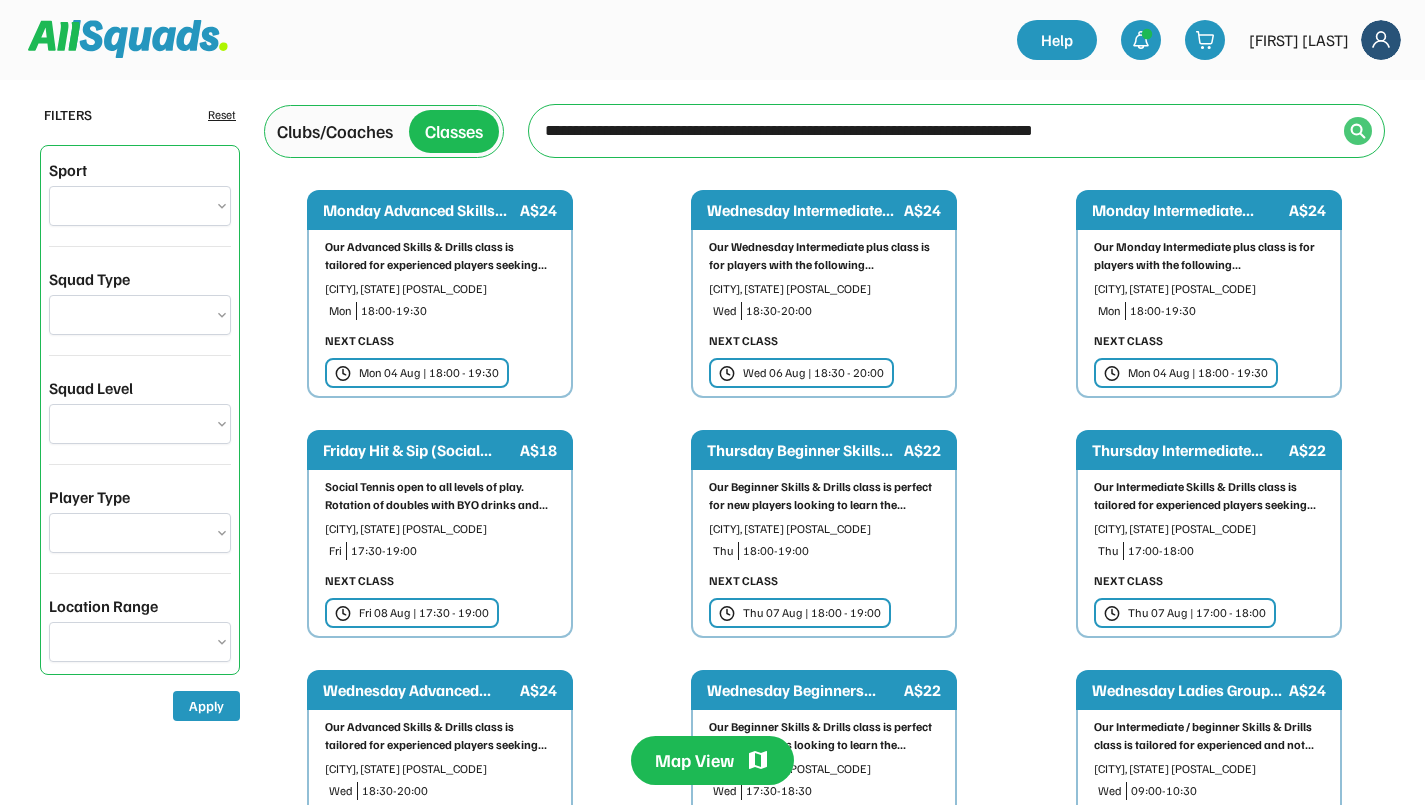 click at bounding box center [1358, 131] 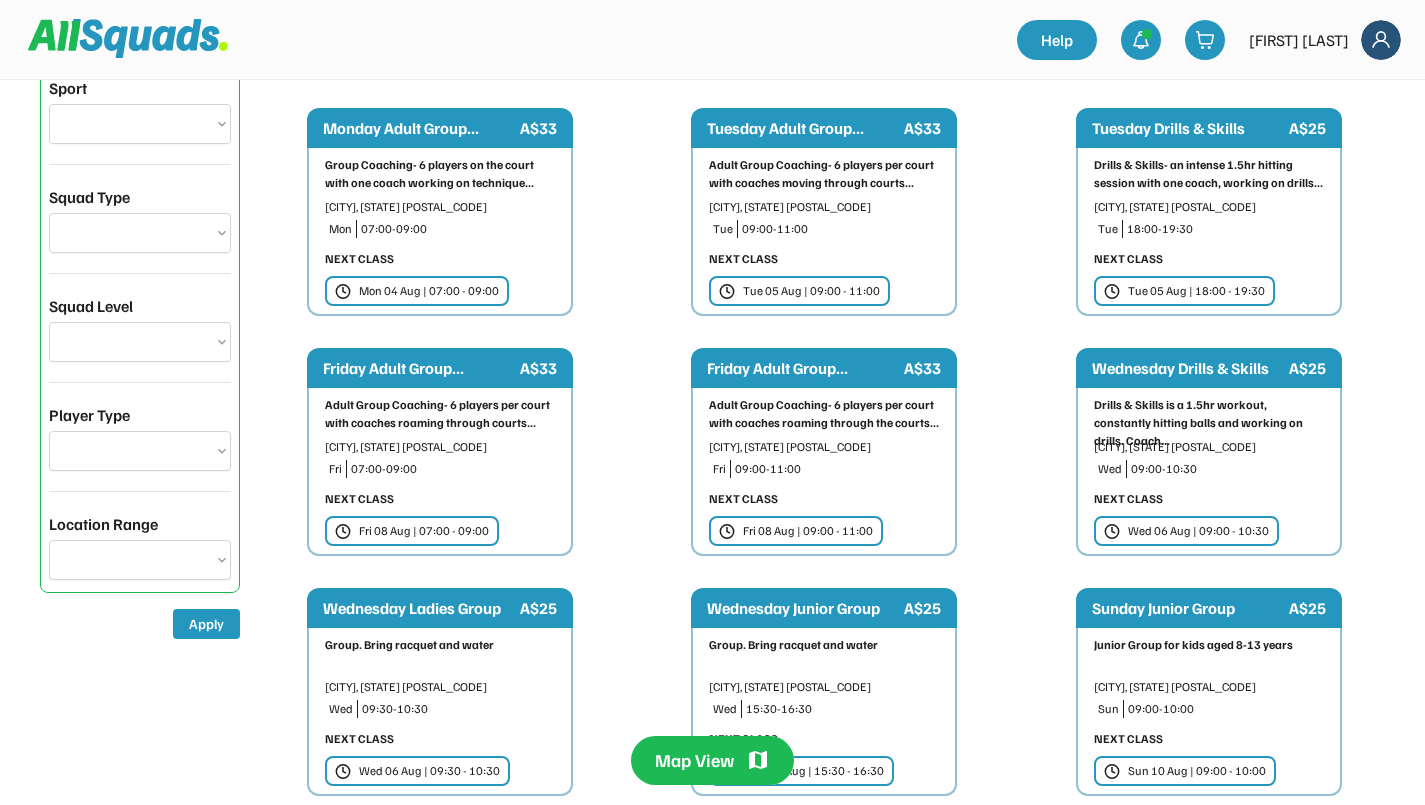 scroll, scrollTop: 200, scrollLeft: 0, axis: vertical 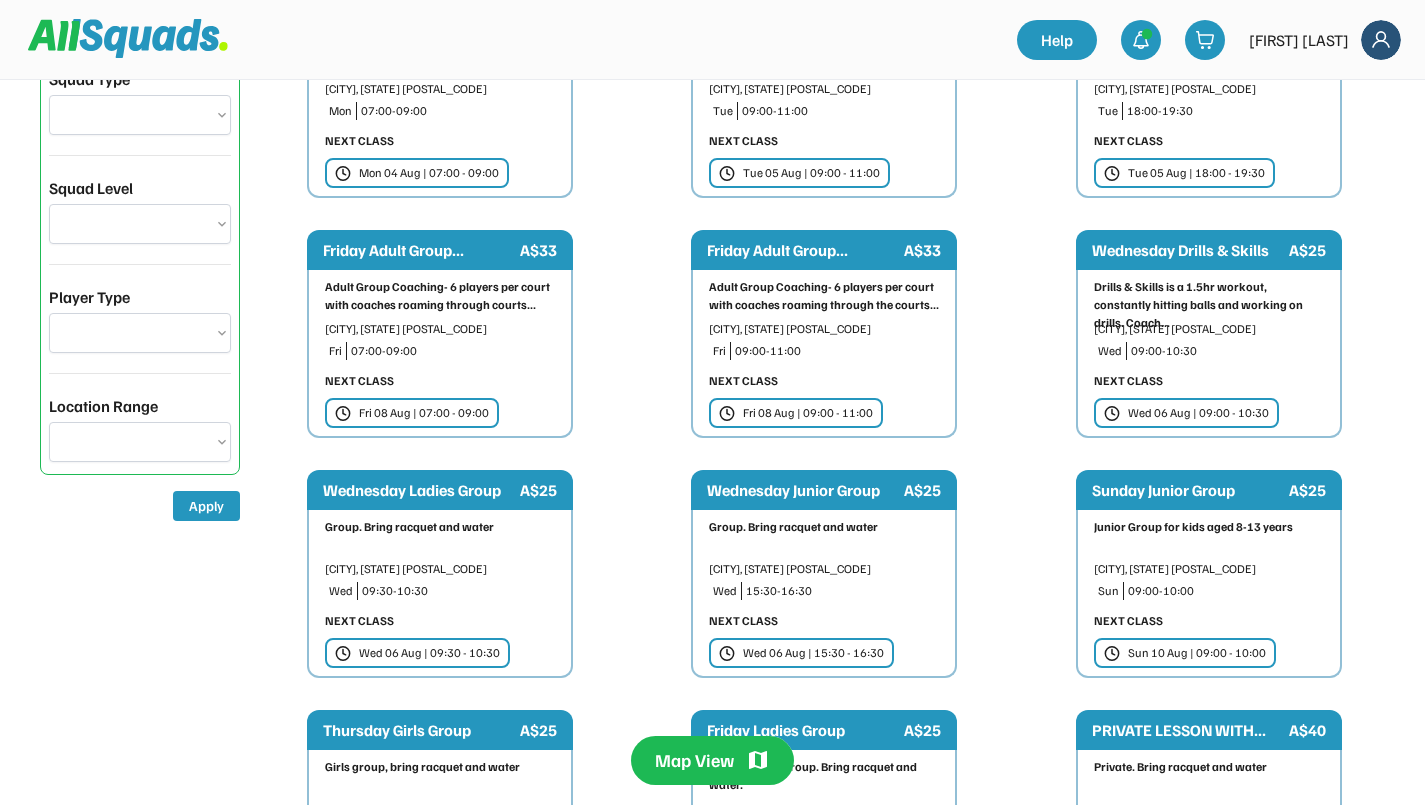 click on "Adult Group Coaching- 6 players per court with coaches roaming through the courts..." at bounding box center [824, 296] 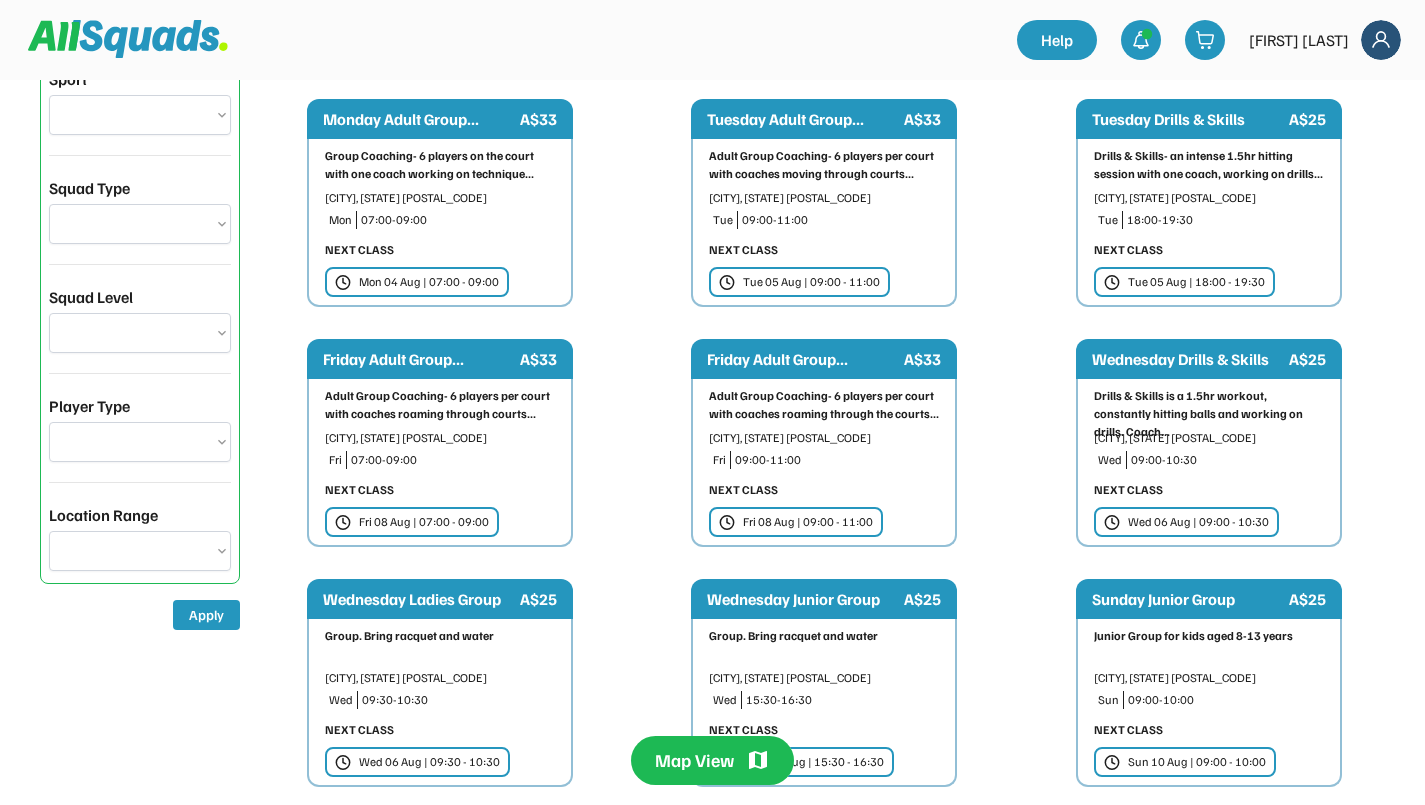 scroll, scrollTop: 0, scrollLeft: 0, axis: both 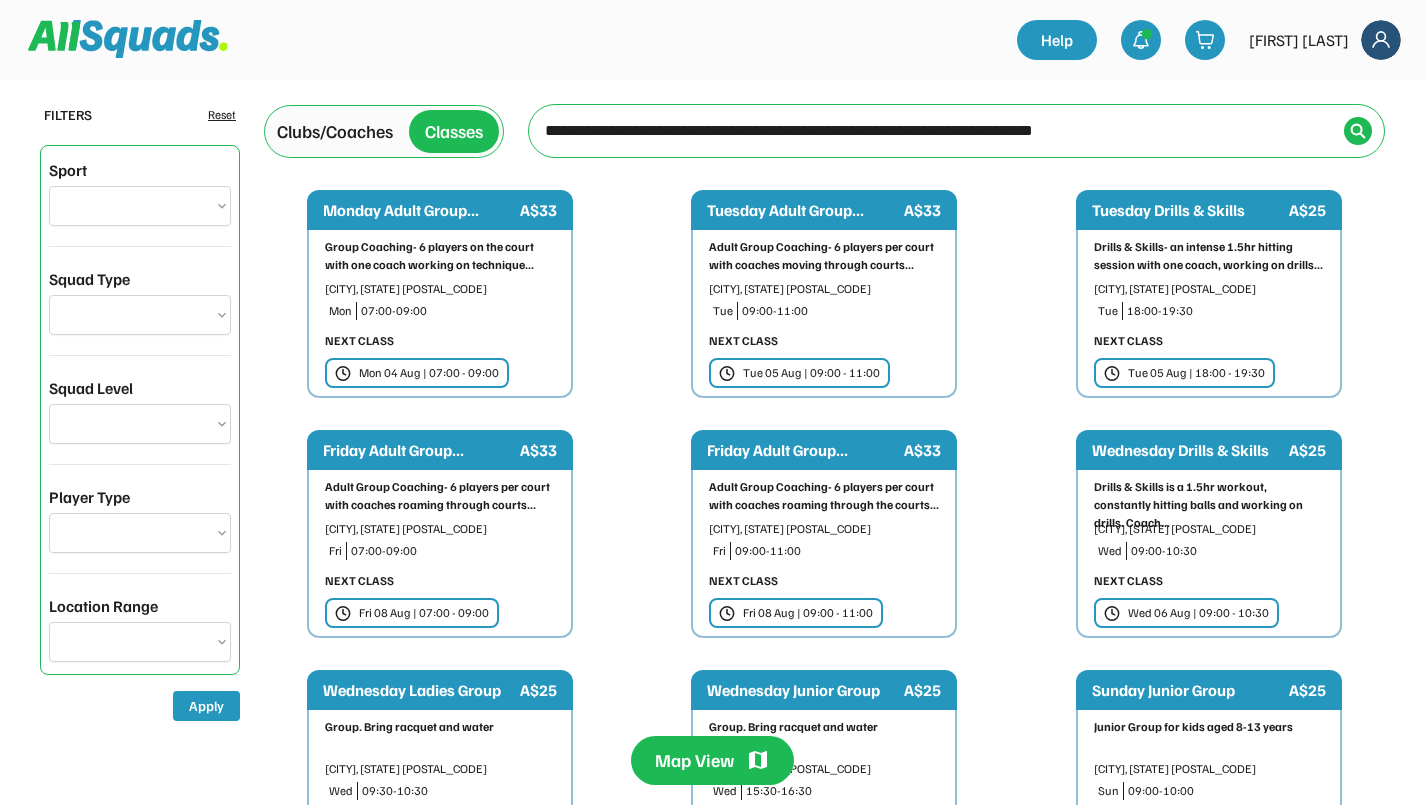 click on "Drills & Skills is a 1.5hr workout, constantly hitting balls and working on drills. Coach..." at bounding box center [1209, 505] 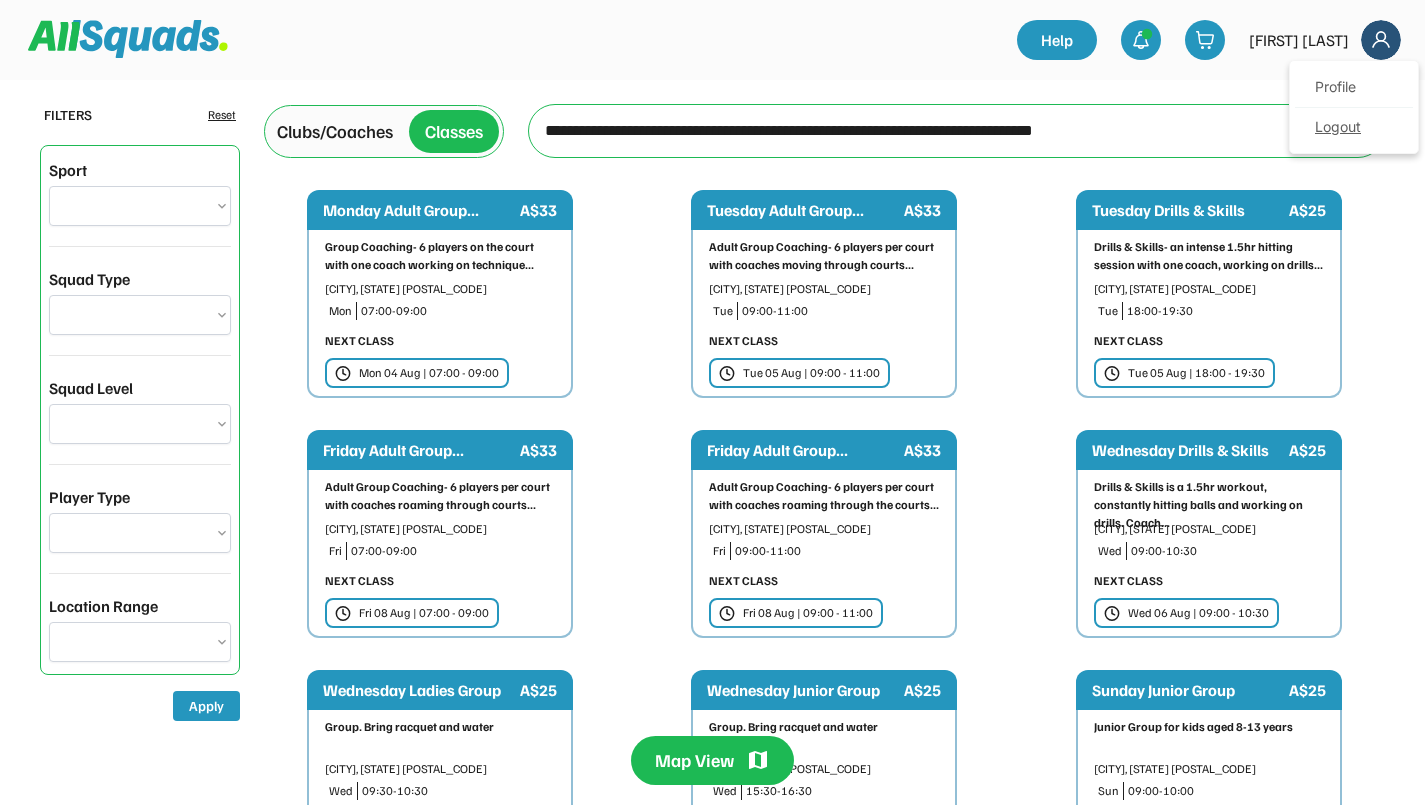 click on "Logout" at bounding box center [1354, 128] 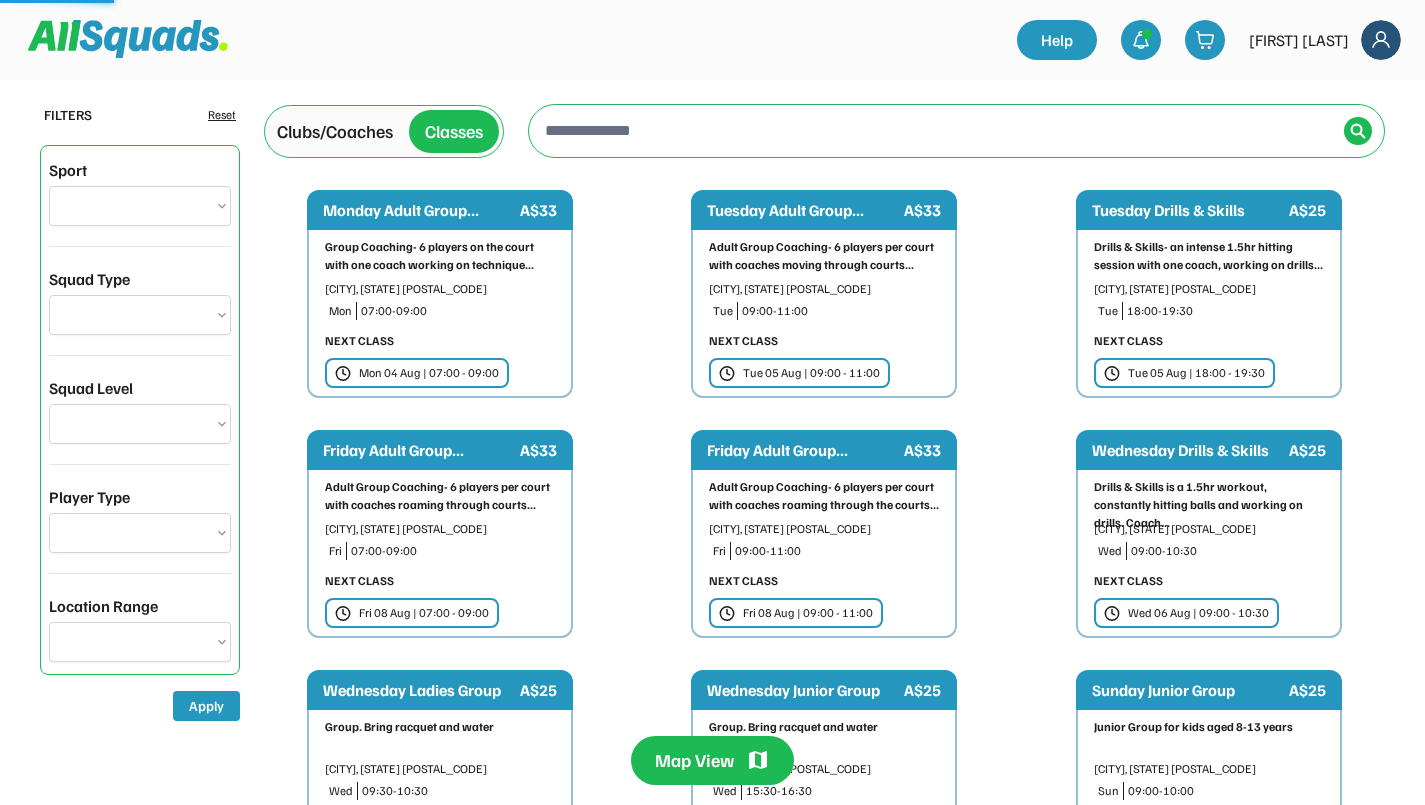 type on "**********" 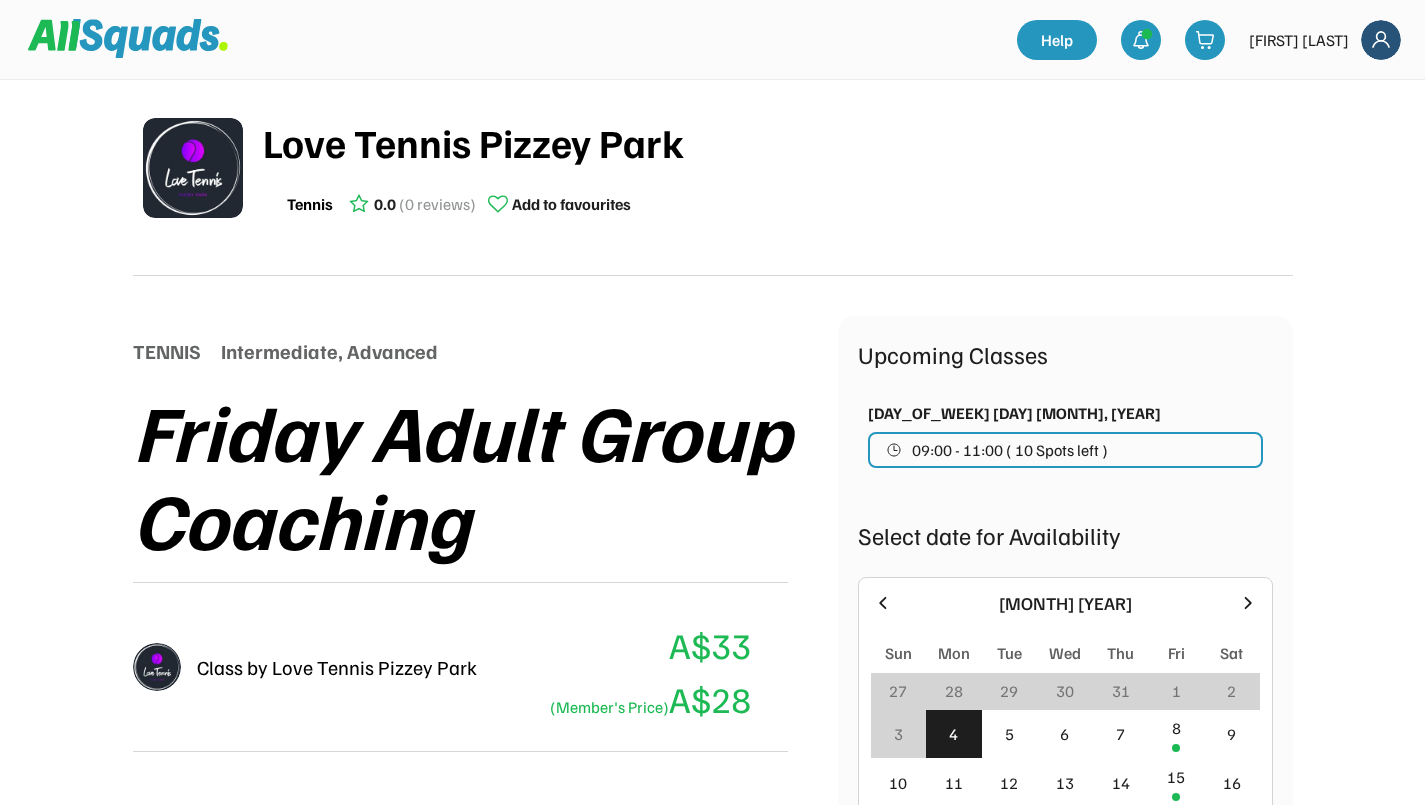 scroll, scrollTop: 500, scrollLeft: 0, axis: vertical 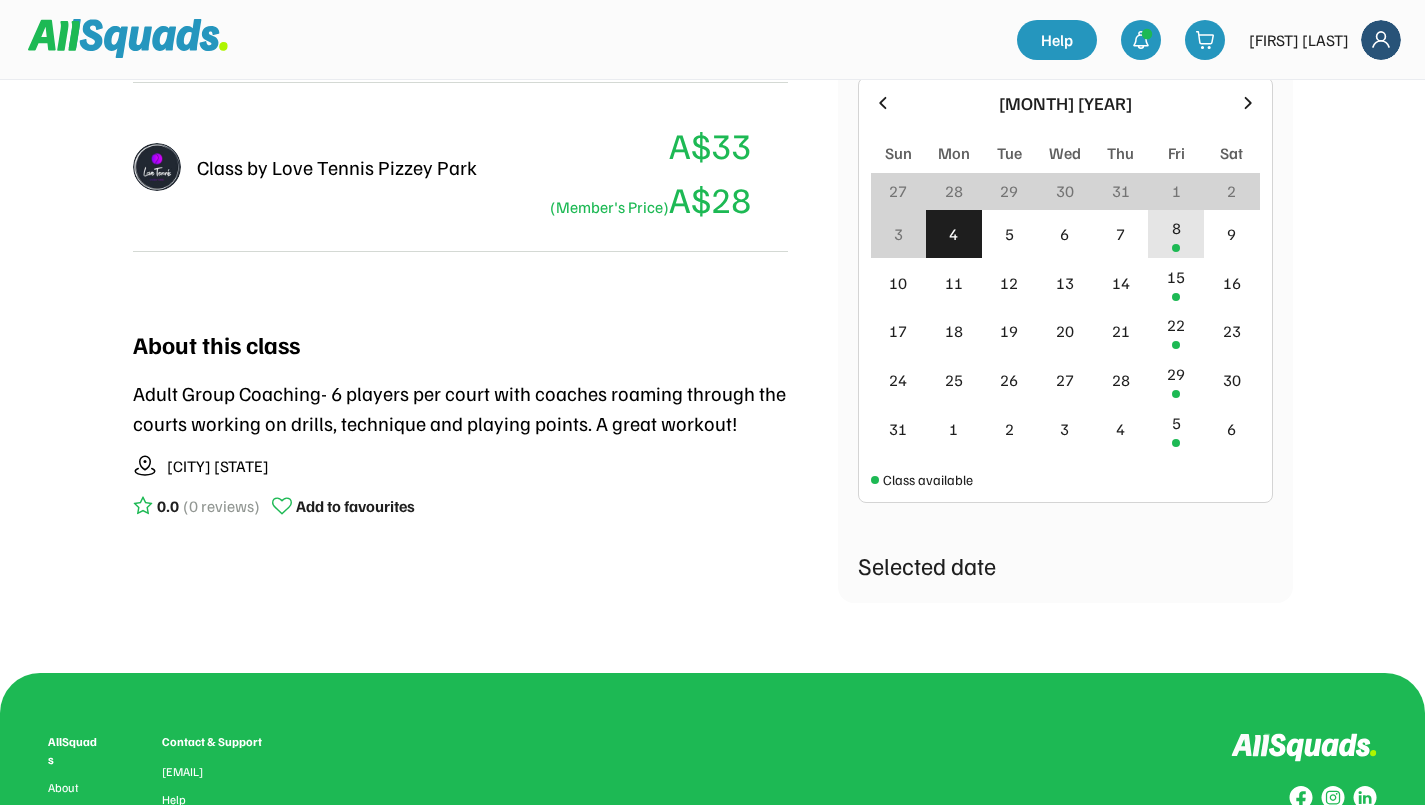 click on "8" at bounding box center (1176, 228) 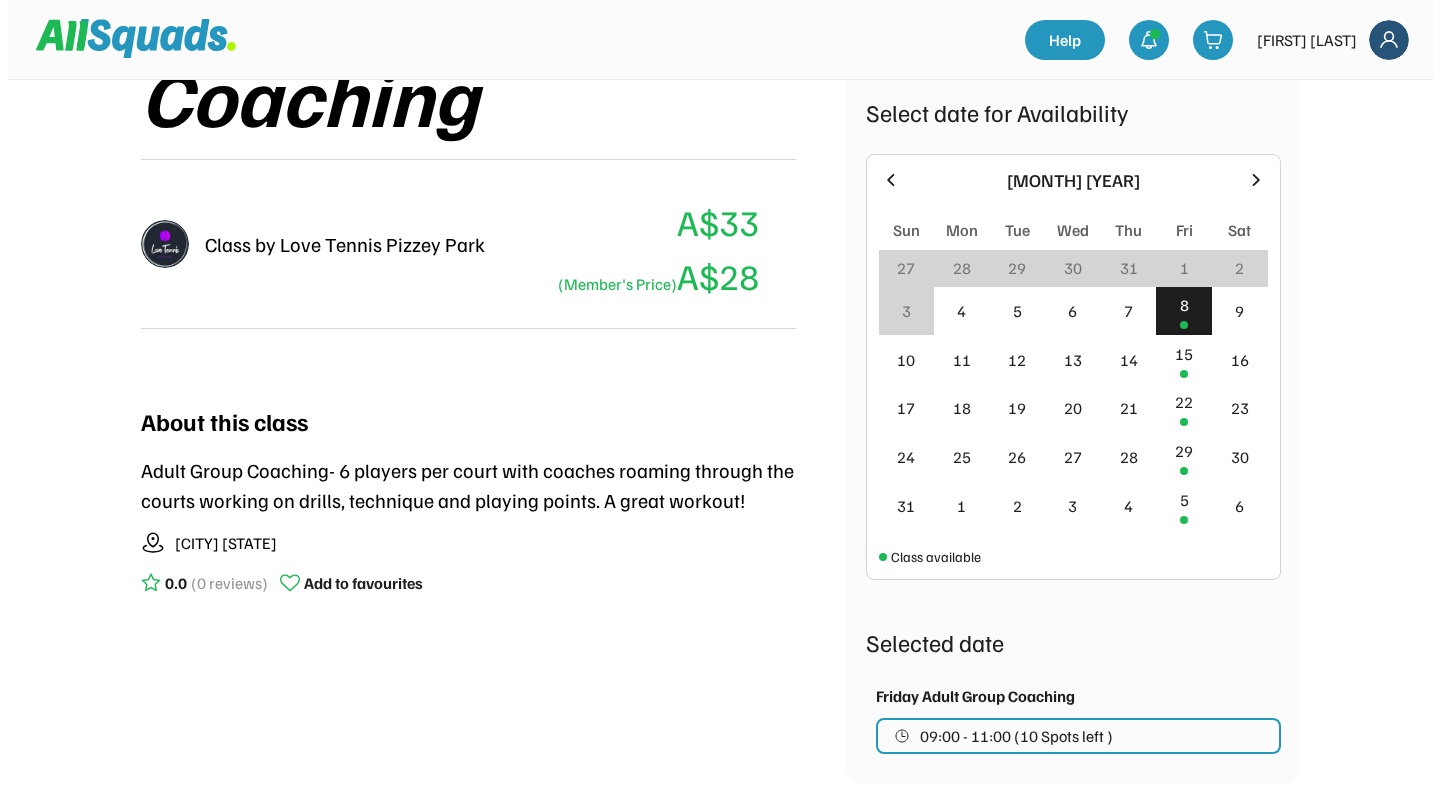 scroll, scrollTop: 400, scrollLeft: 0, axis: vertical 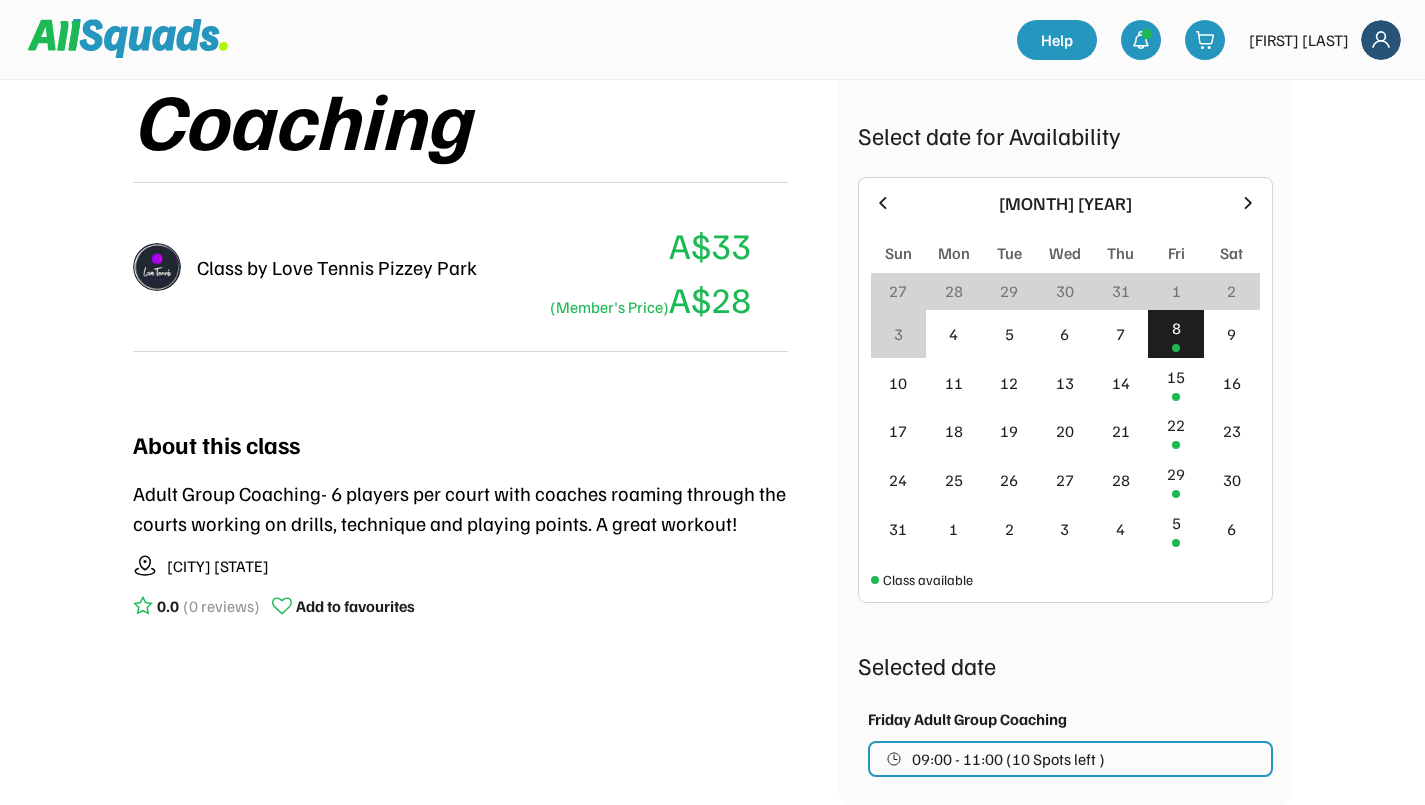 click on "Add to favourites" at bounding box center [355, 606] 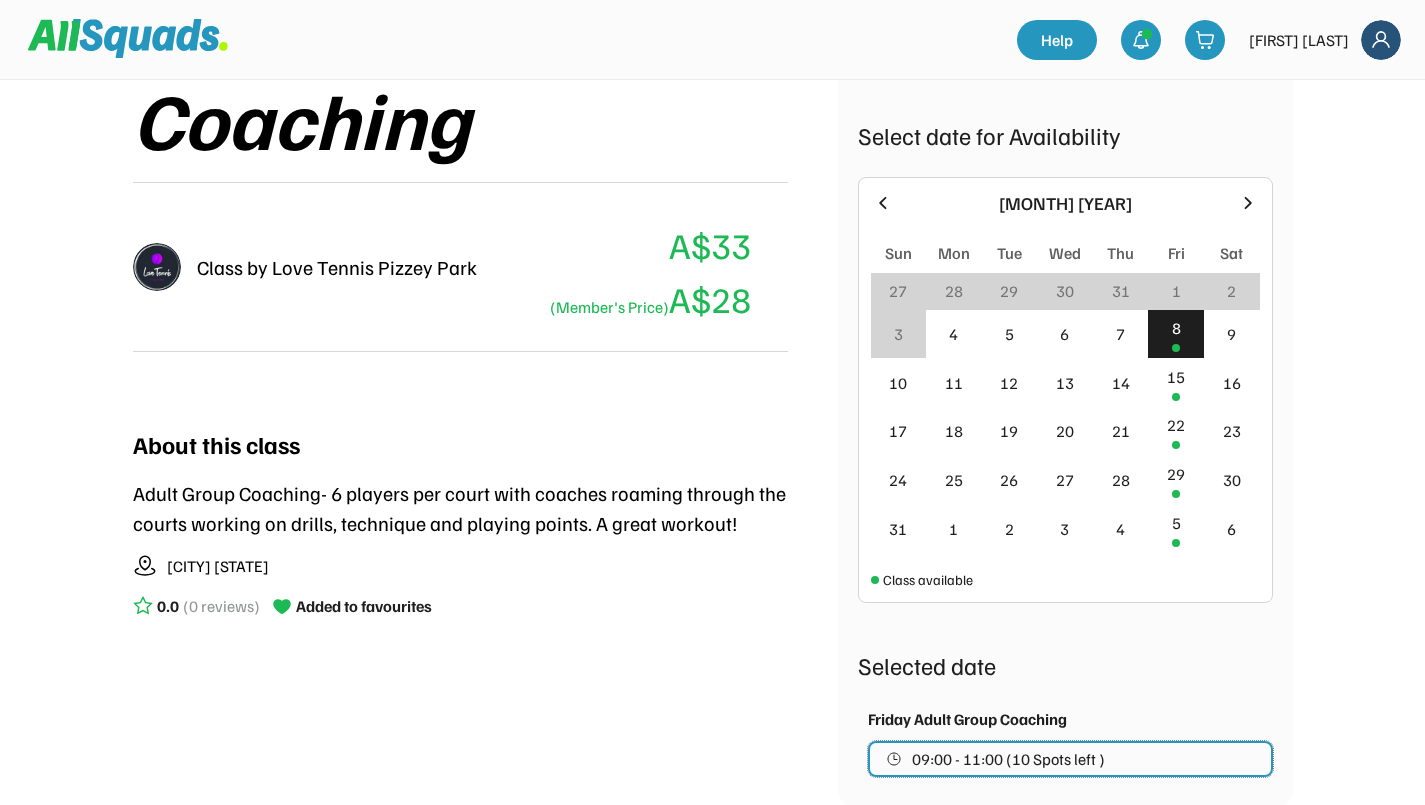 click on "09:00 - 11:00 (10 Spots left )" at bounding box center [1008, 759] 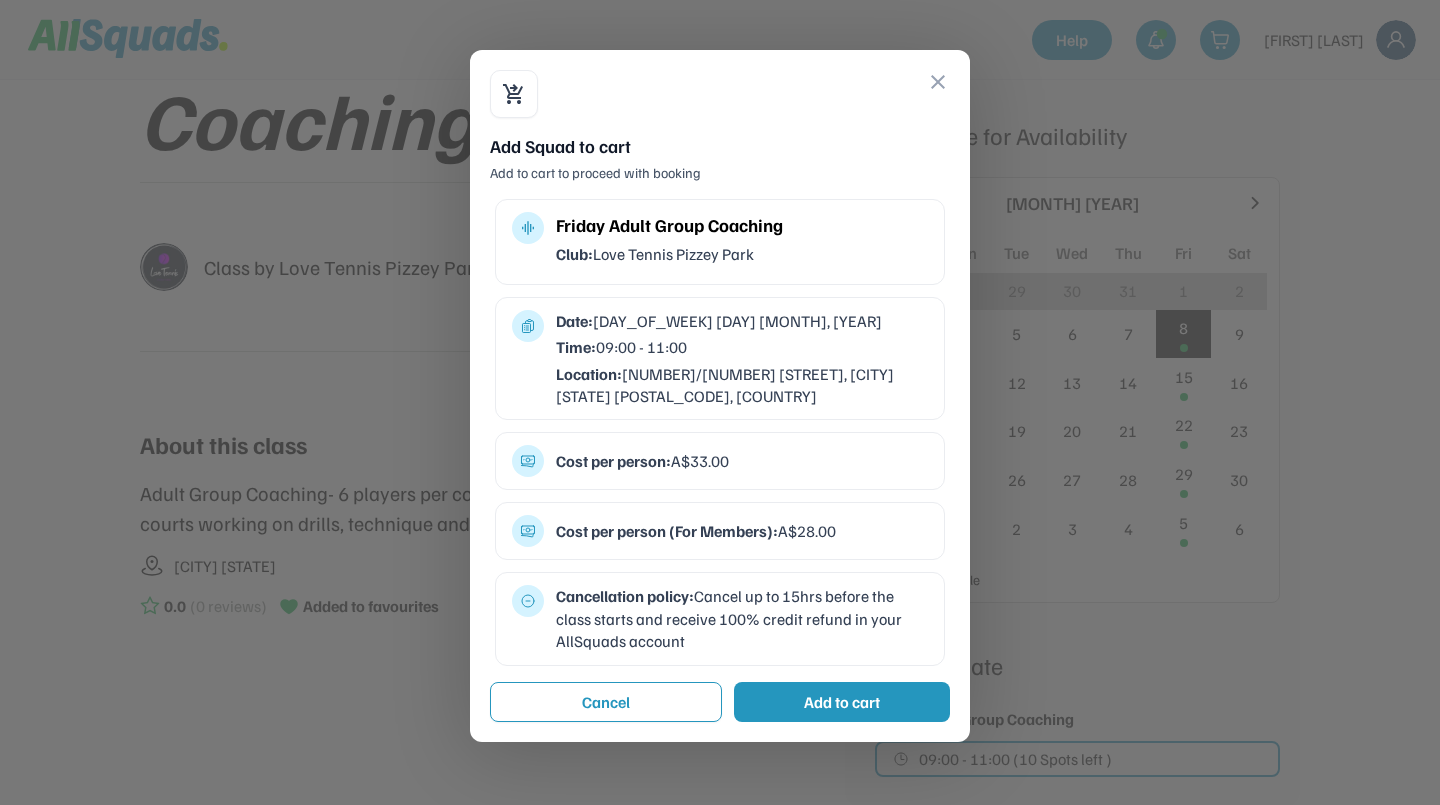 click on "Add to cart" at bounding box center [842, 702] 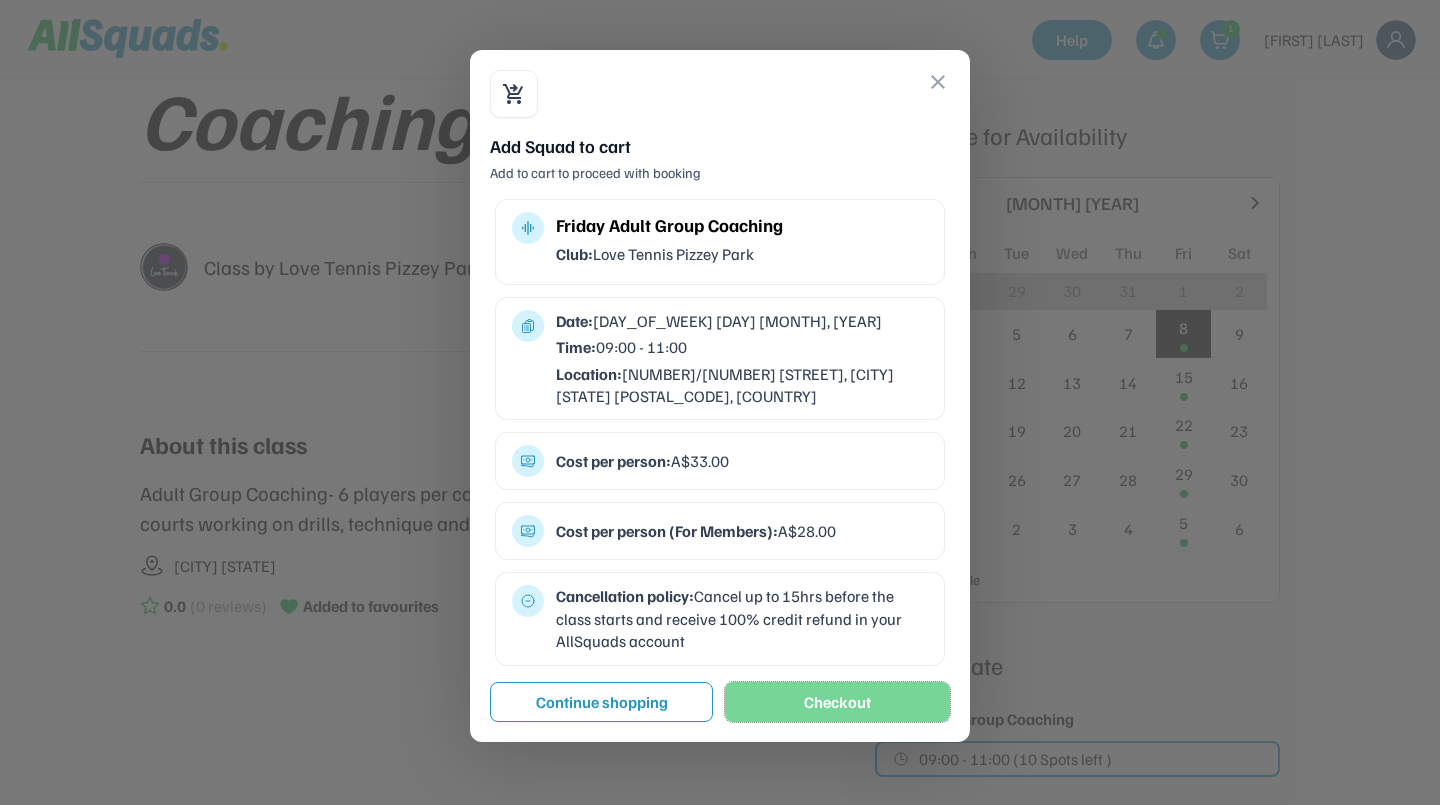 click on "Checkout" at bounding box center [837, 702] 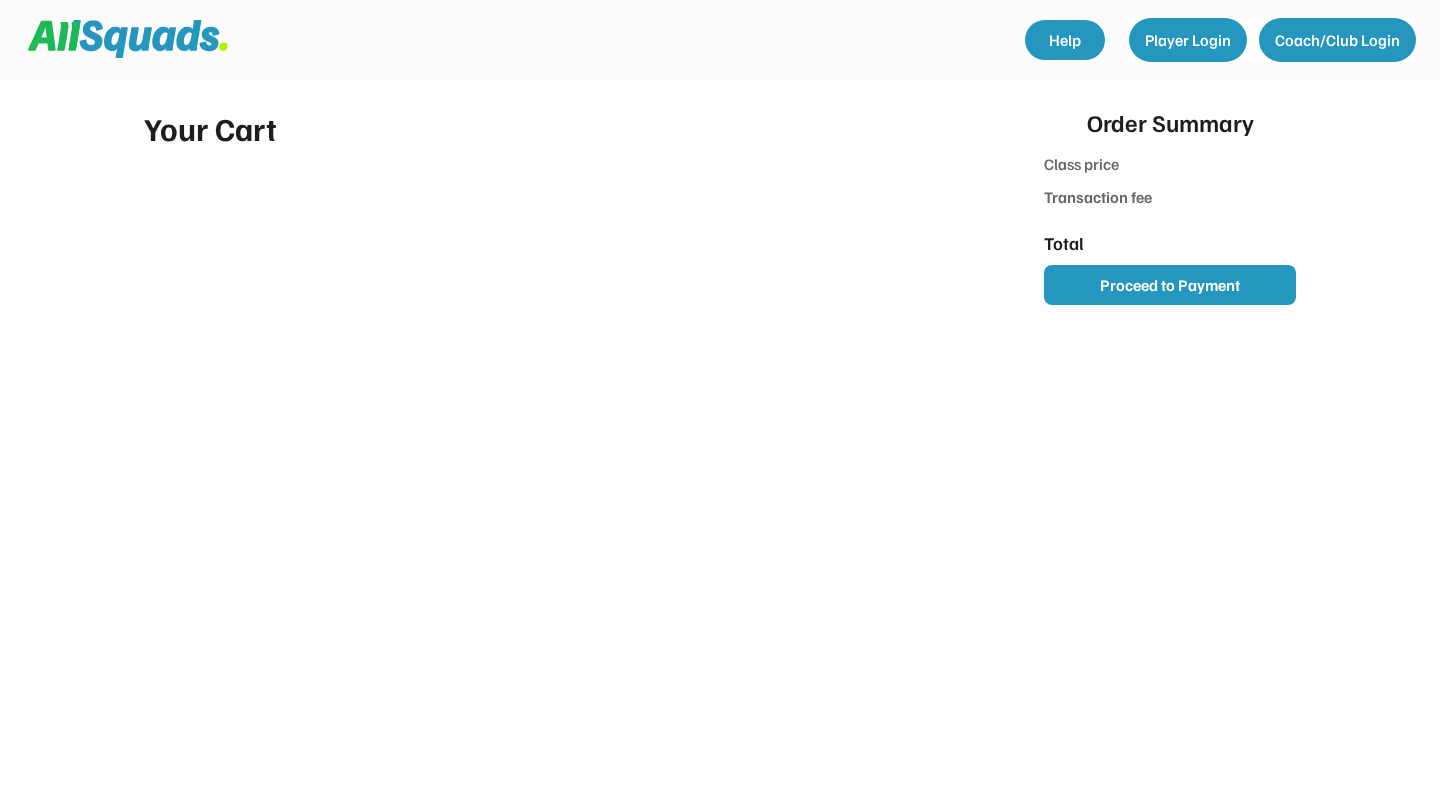 scroll, scrollTop: 0, scrollLeft: 0, axis: both 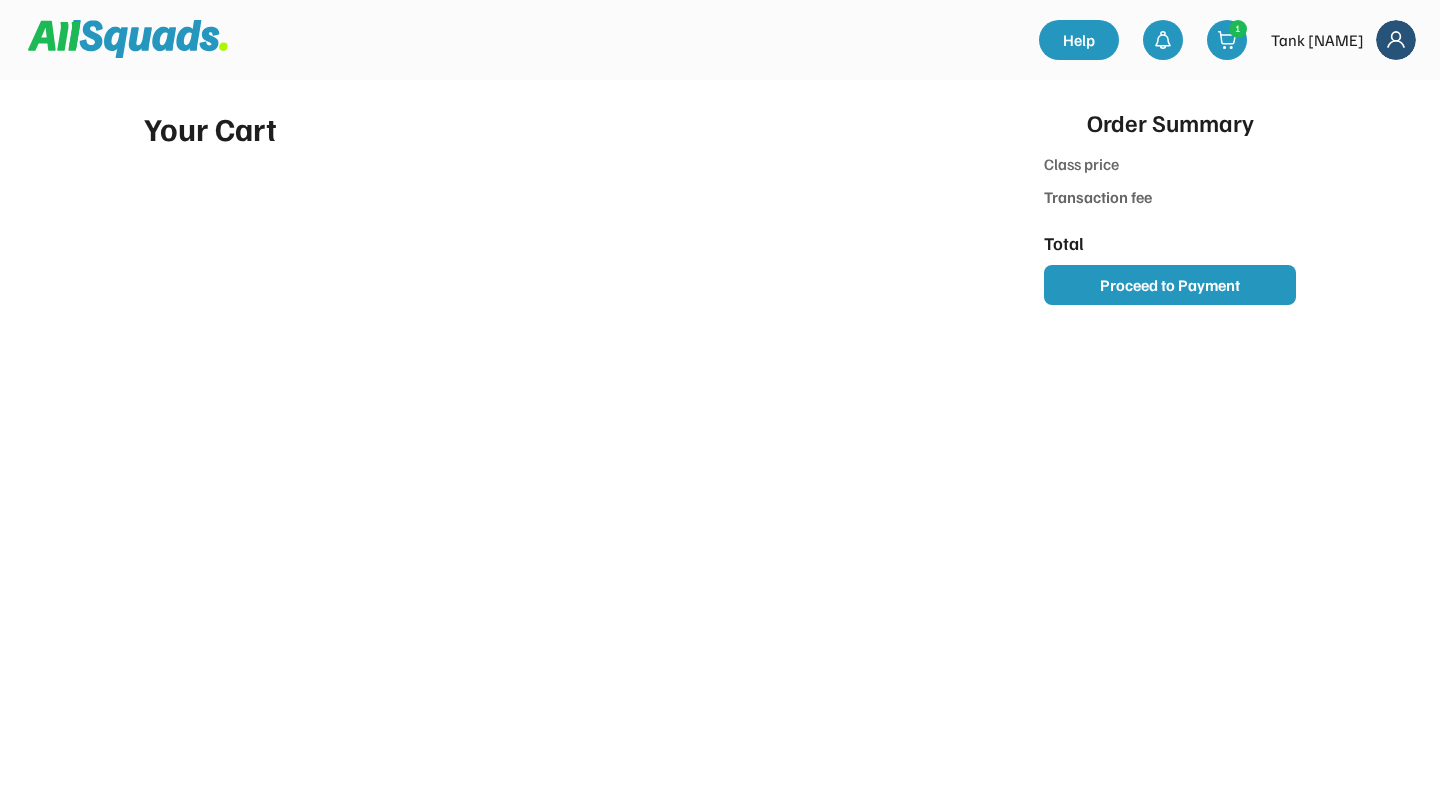 type on "*******" 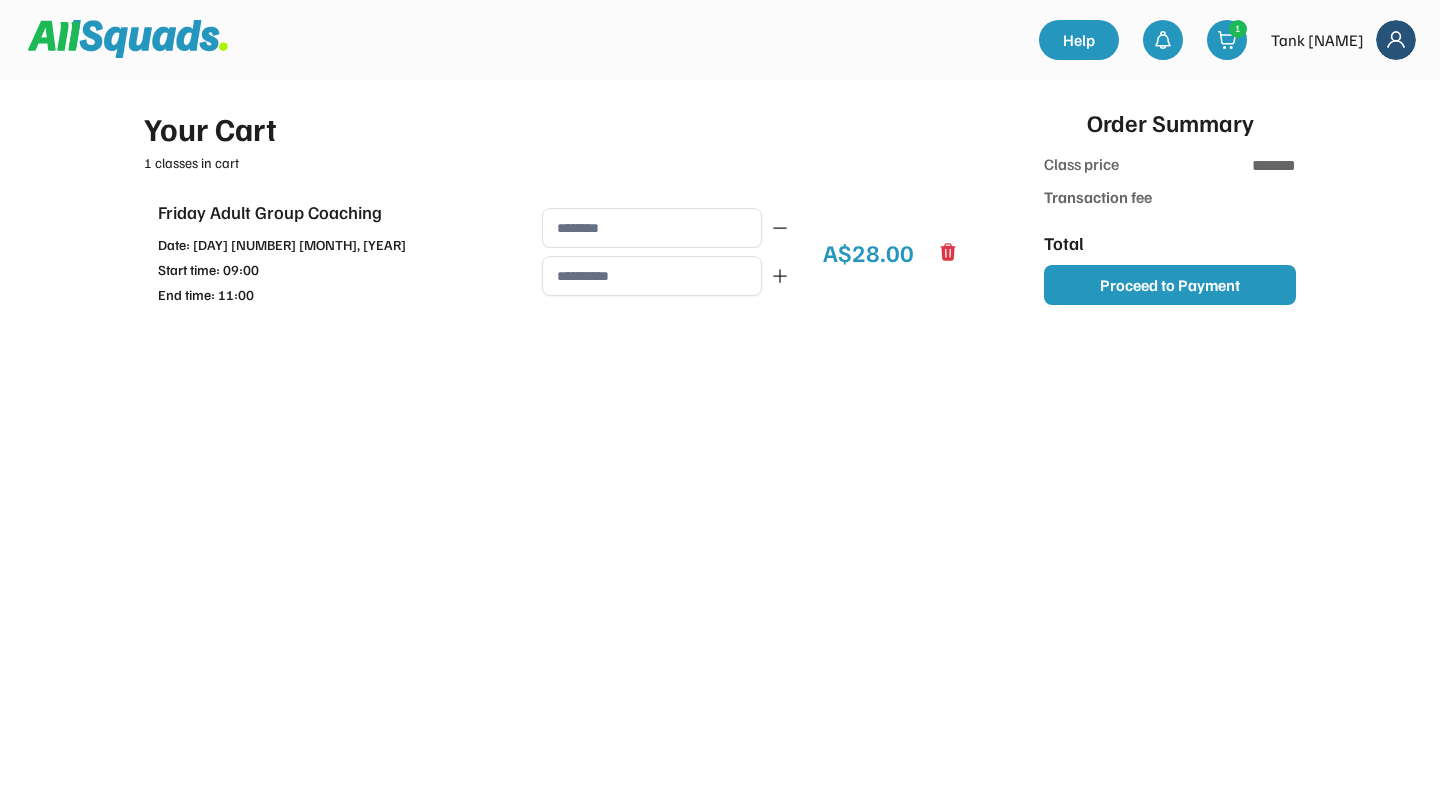 type on "******" 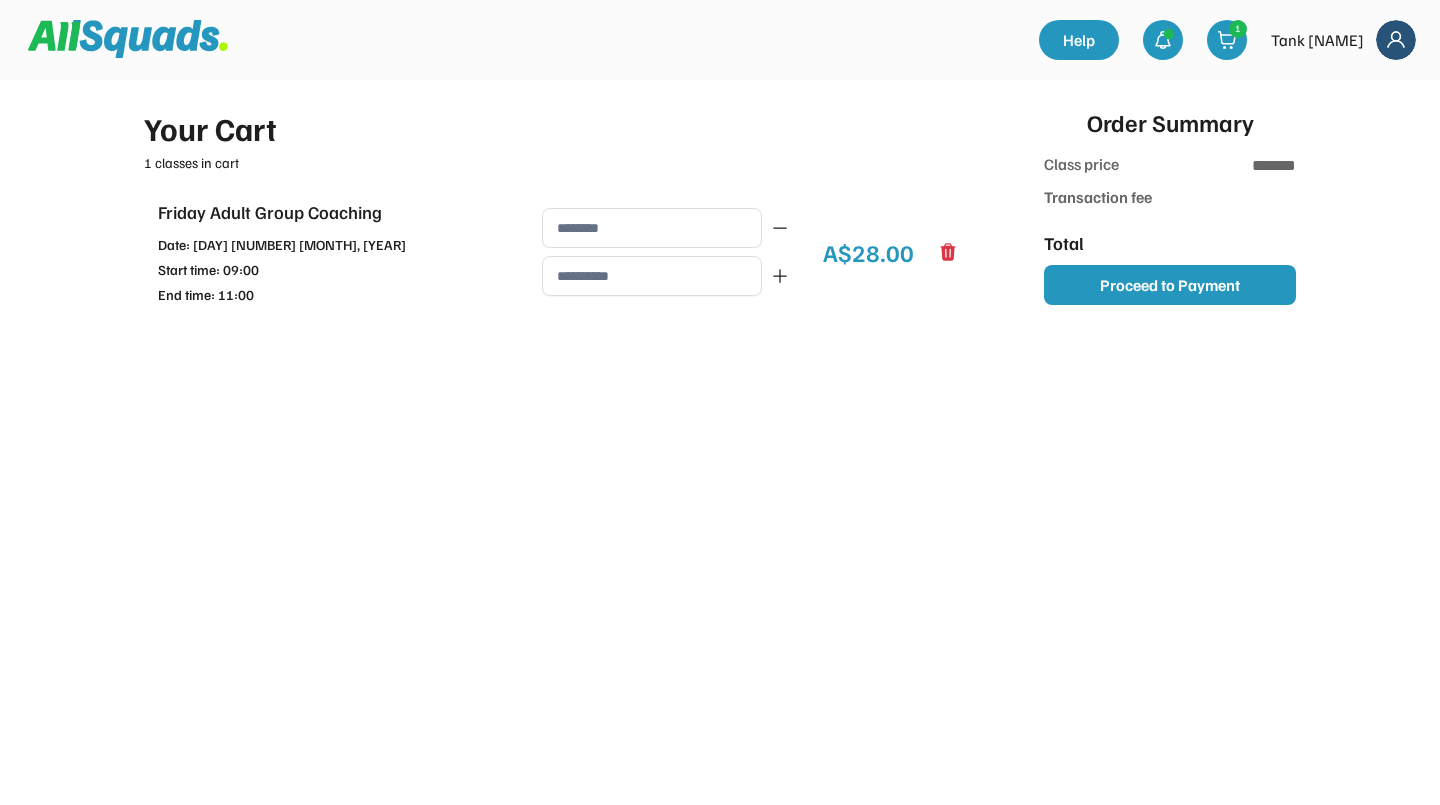 type on "*******" 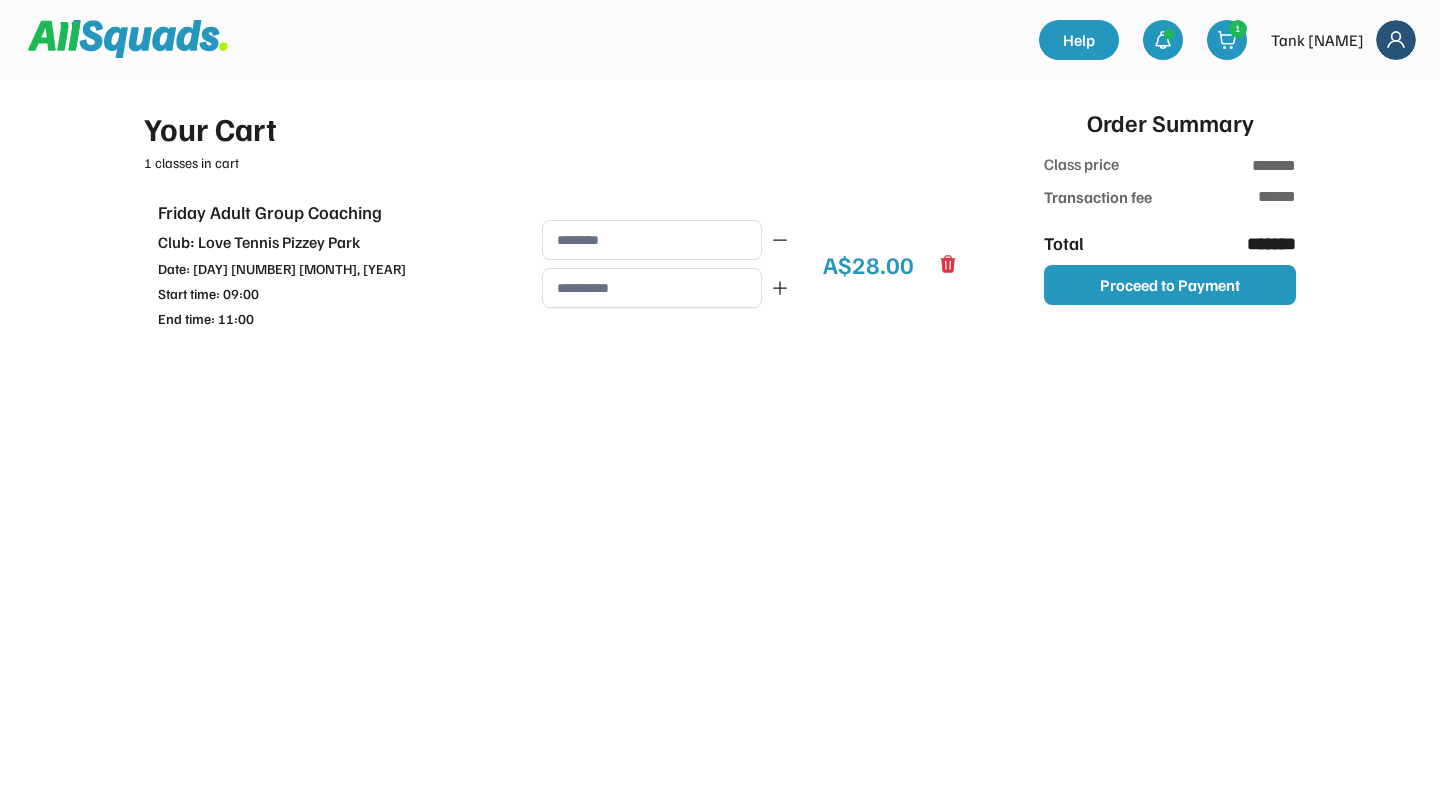 type on "**********" 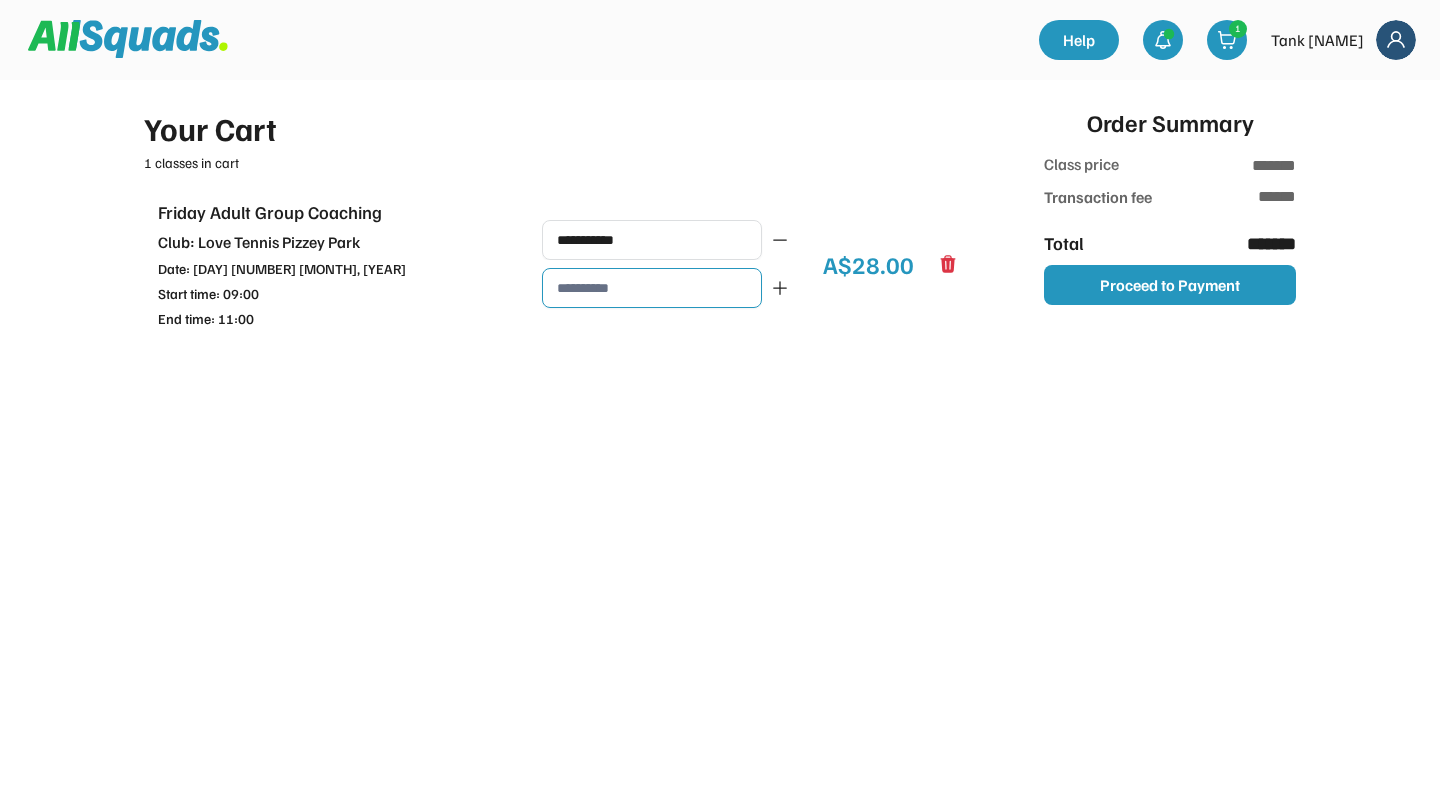 click at bounding box center [652, 288] 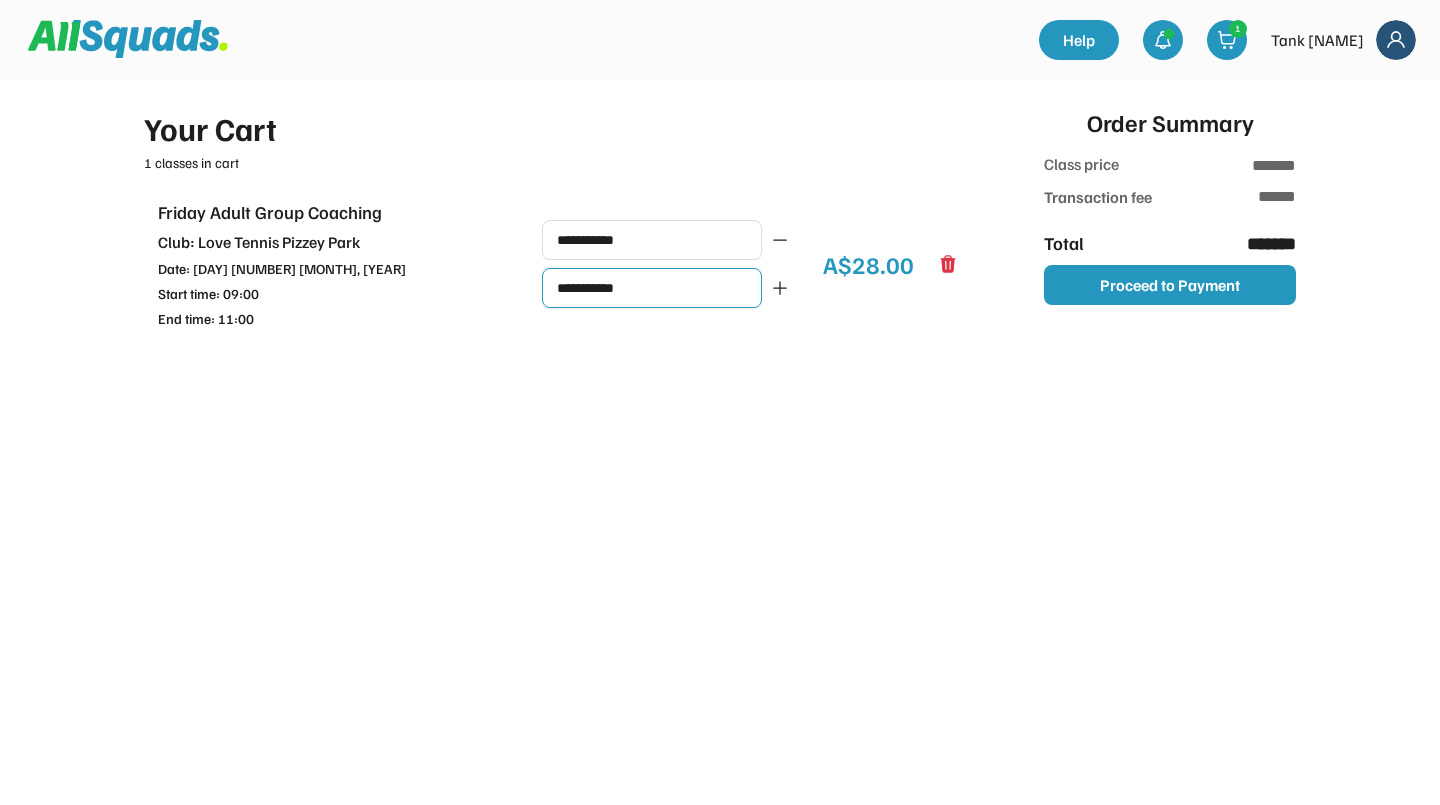 type on "**********" 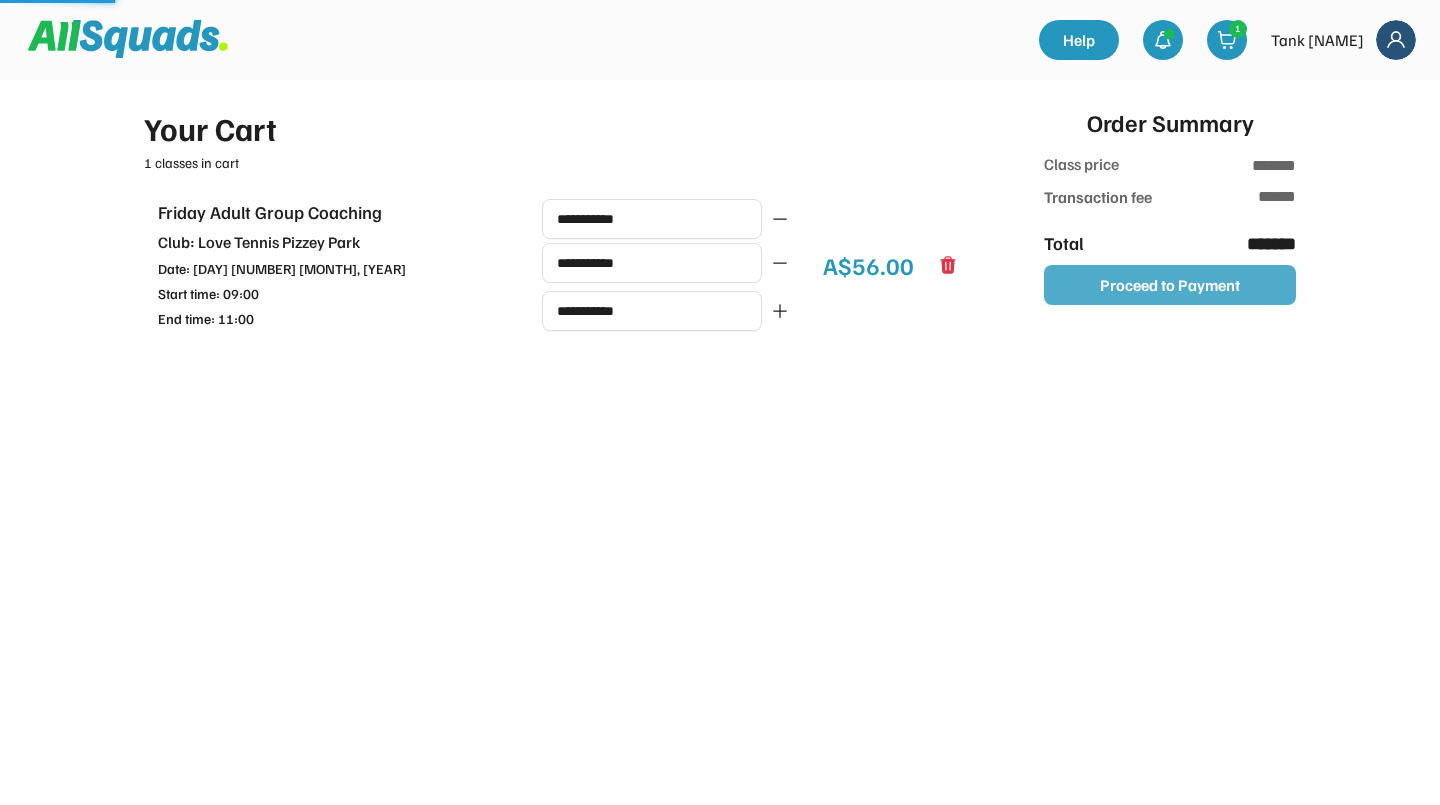 type on "*******" 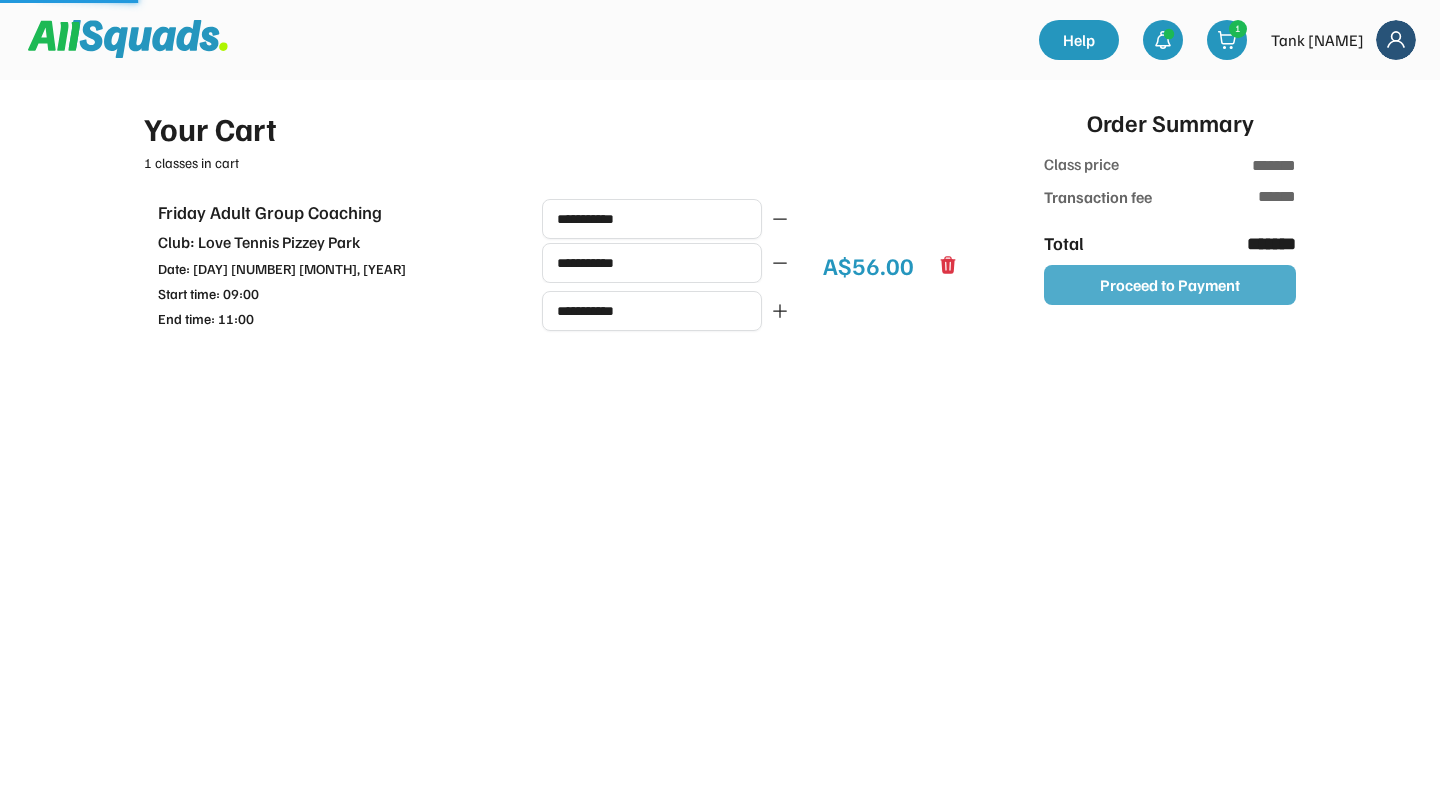 type 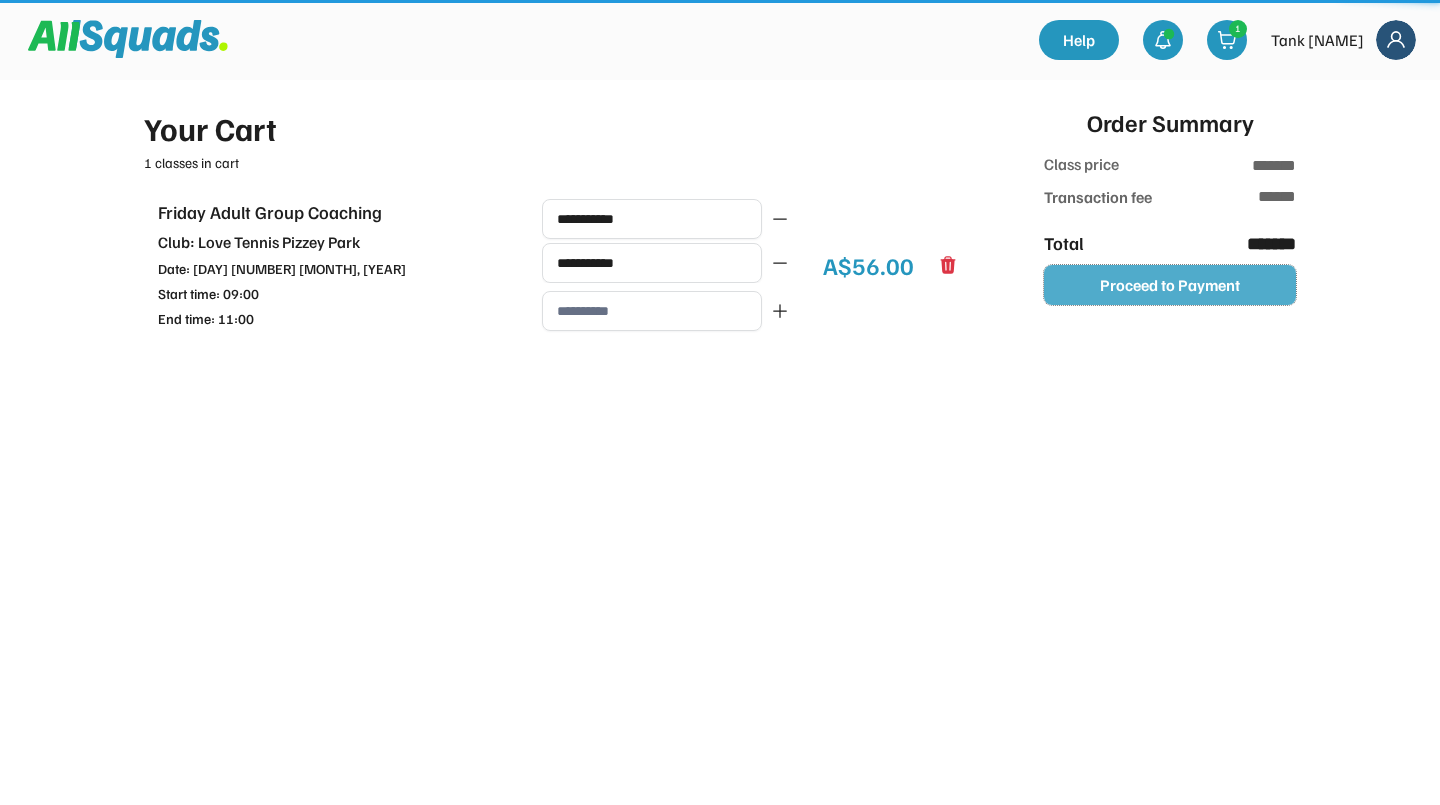 click on "Proceed to Payment" at bounding box center [1170, 285] 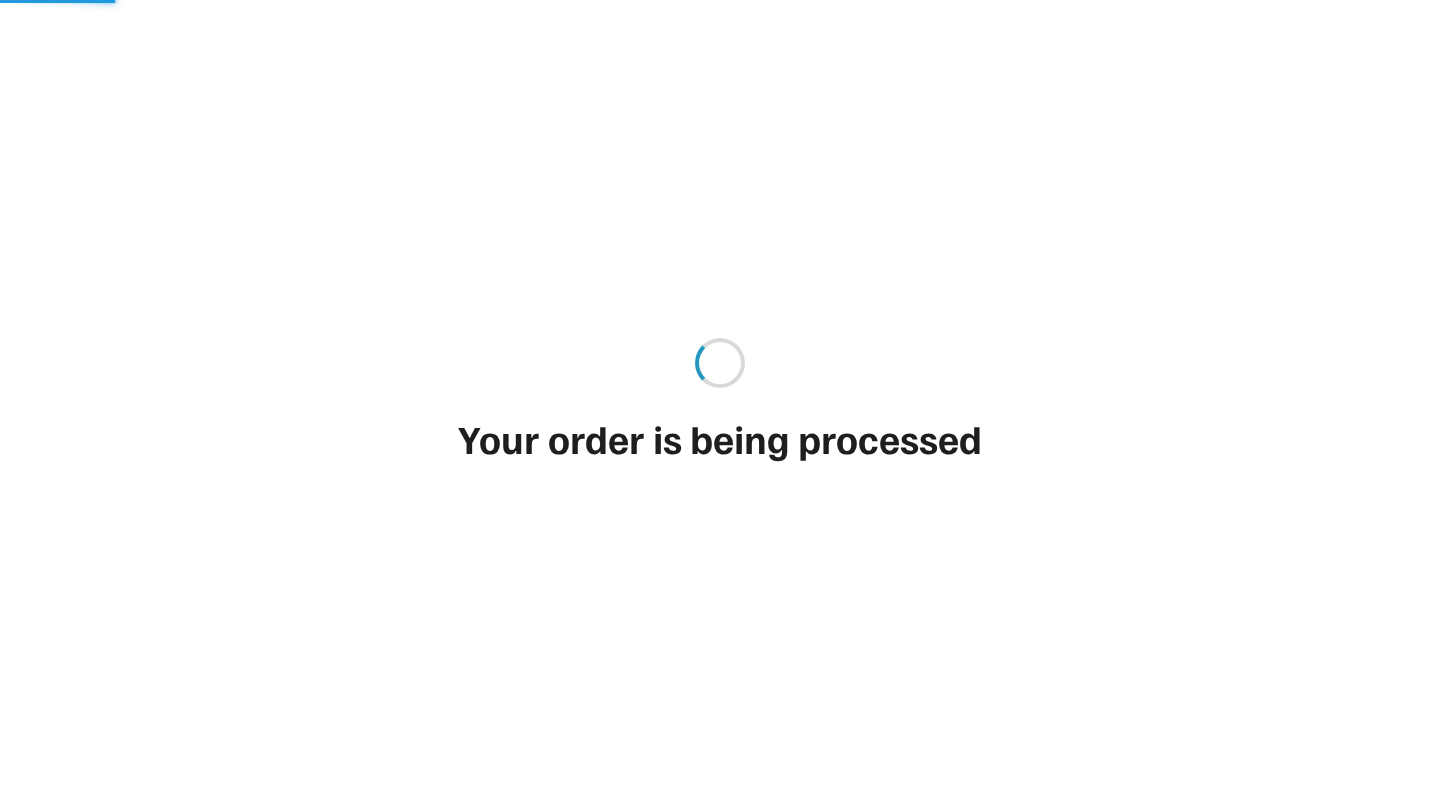scroll, scrollTop: 0, scrollLeft: 0, axis: both 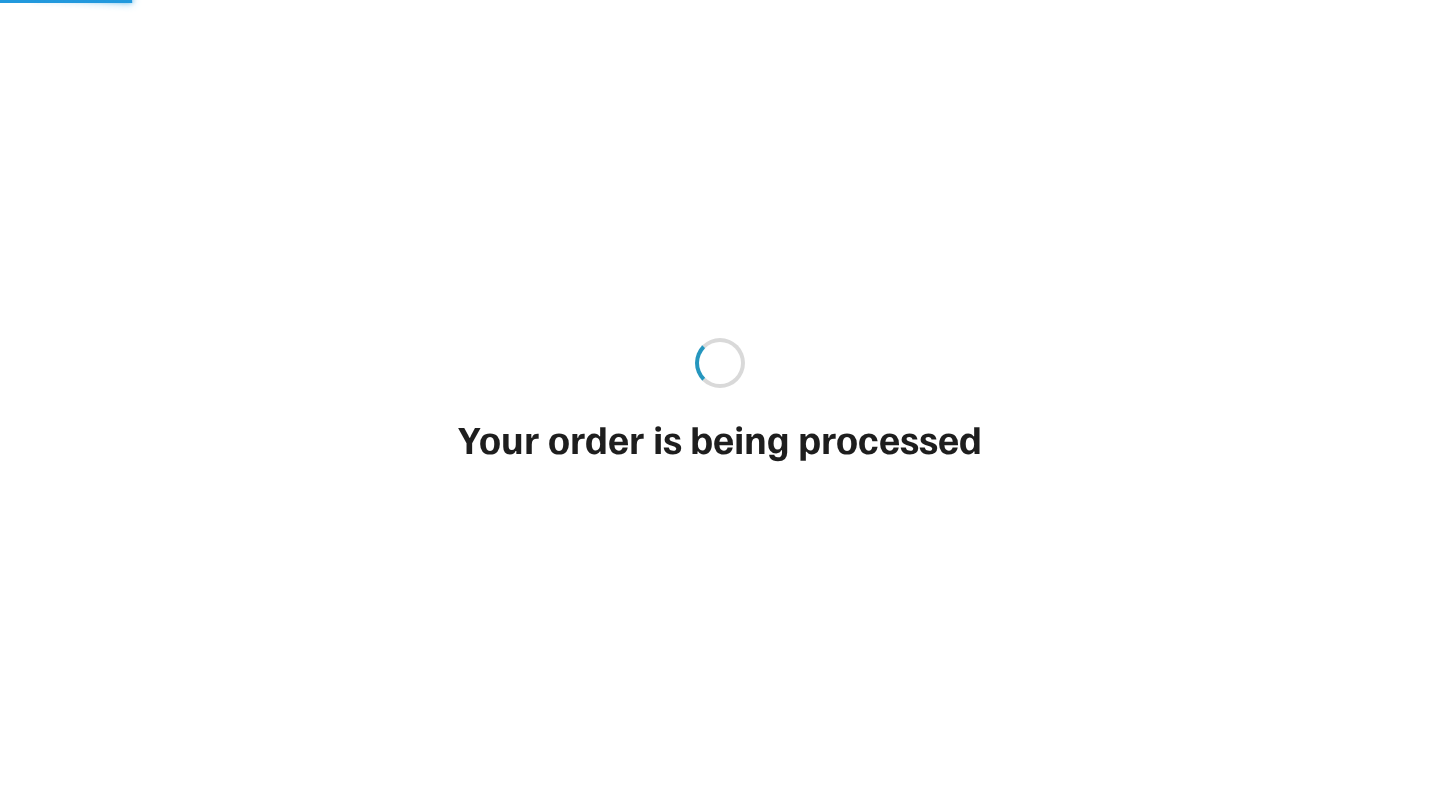type on "******" 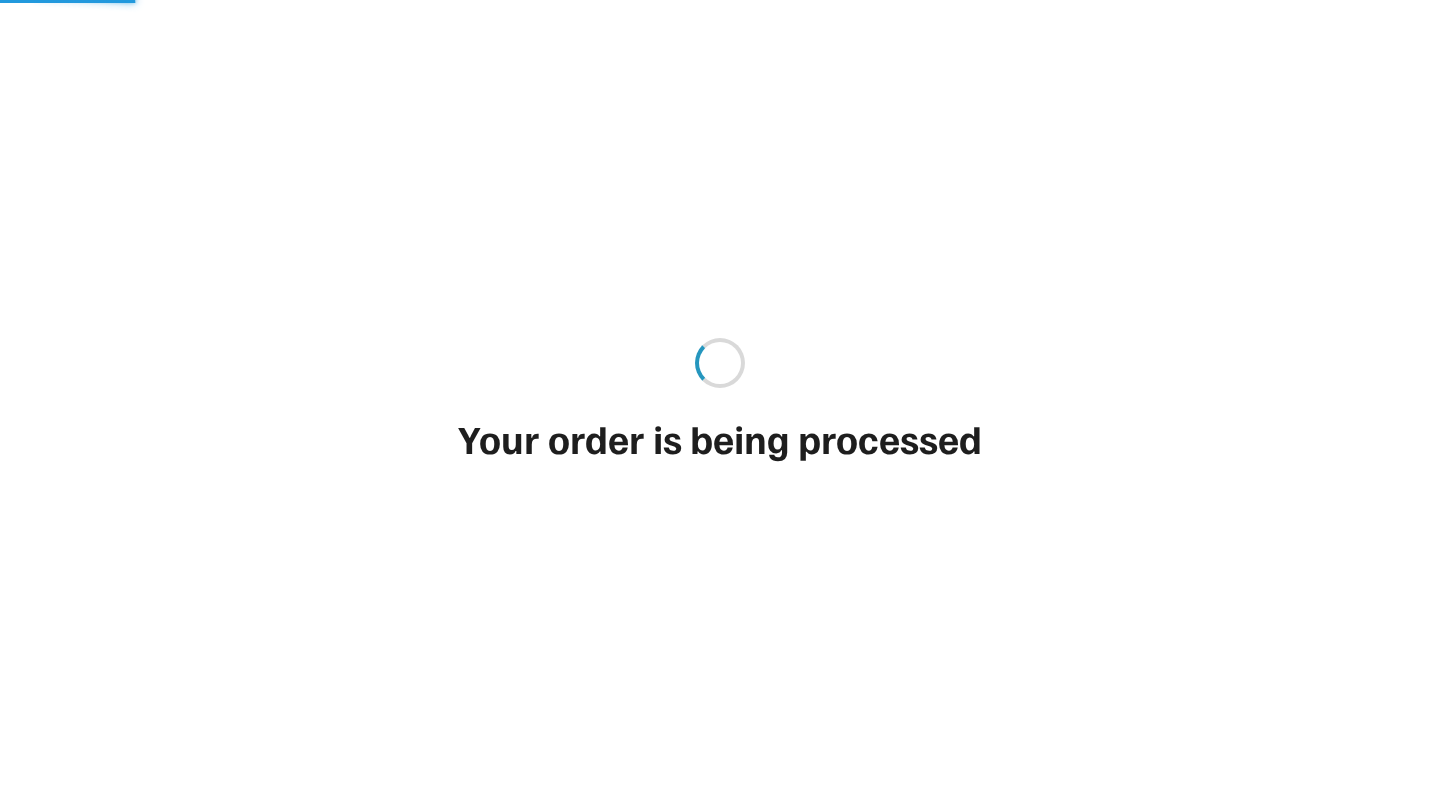 type on "**********" 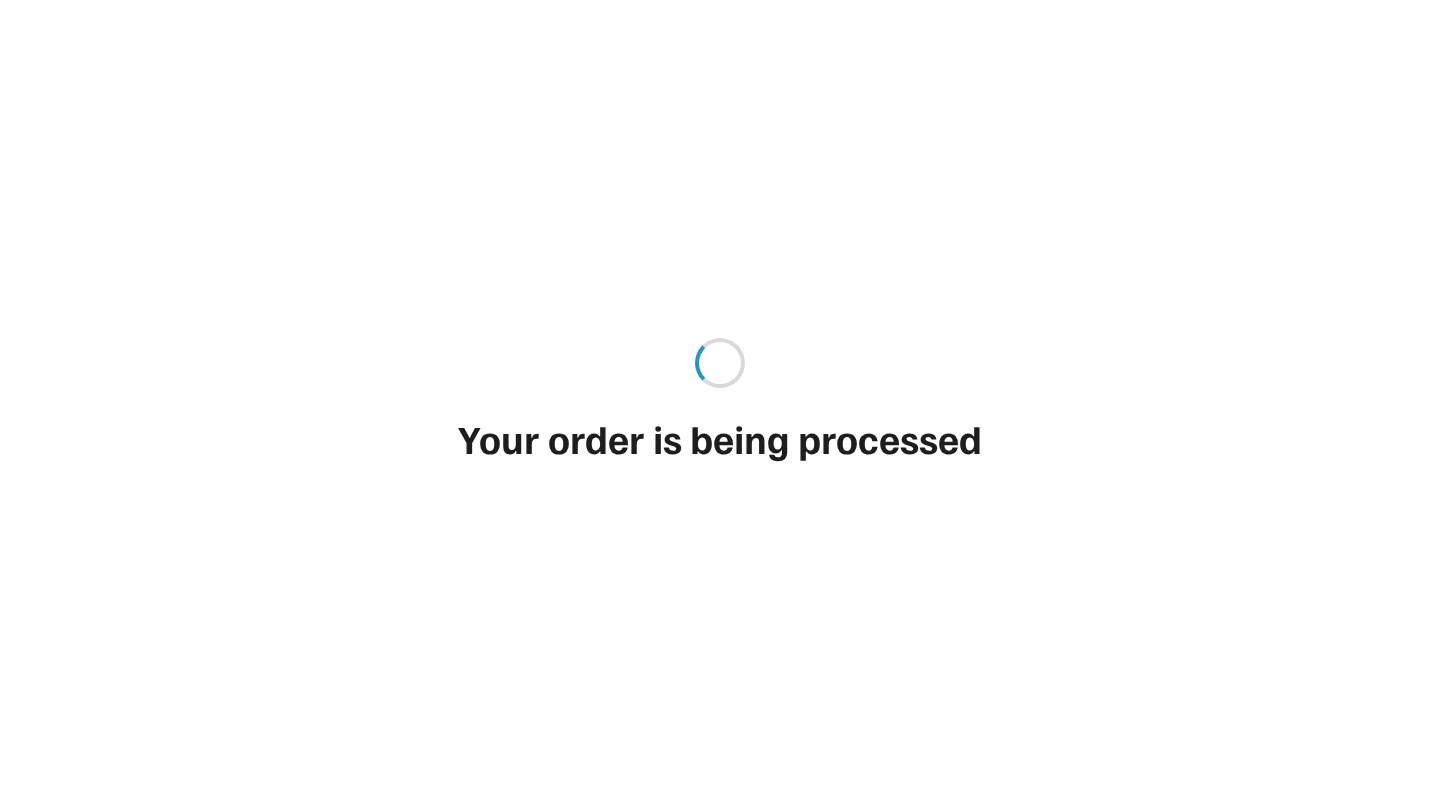 type on "**" 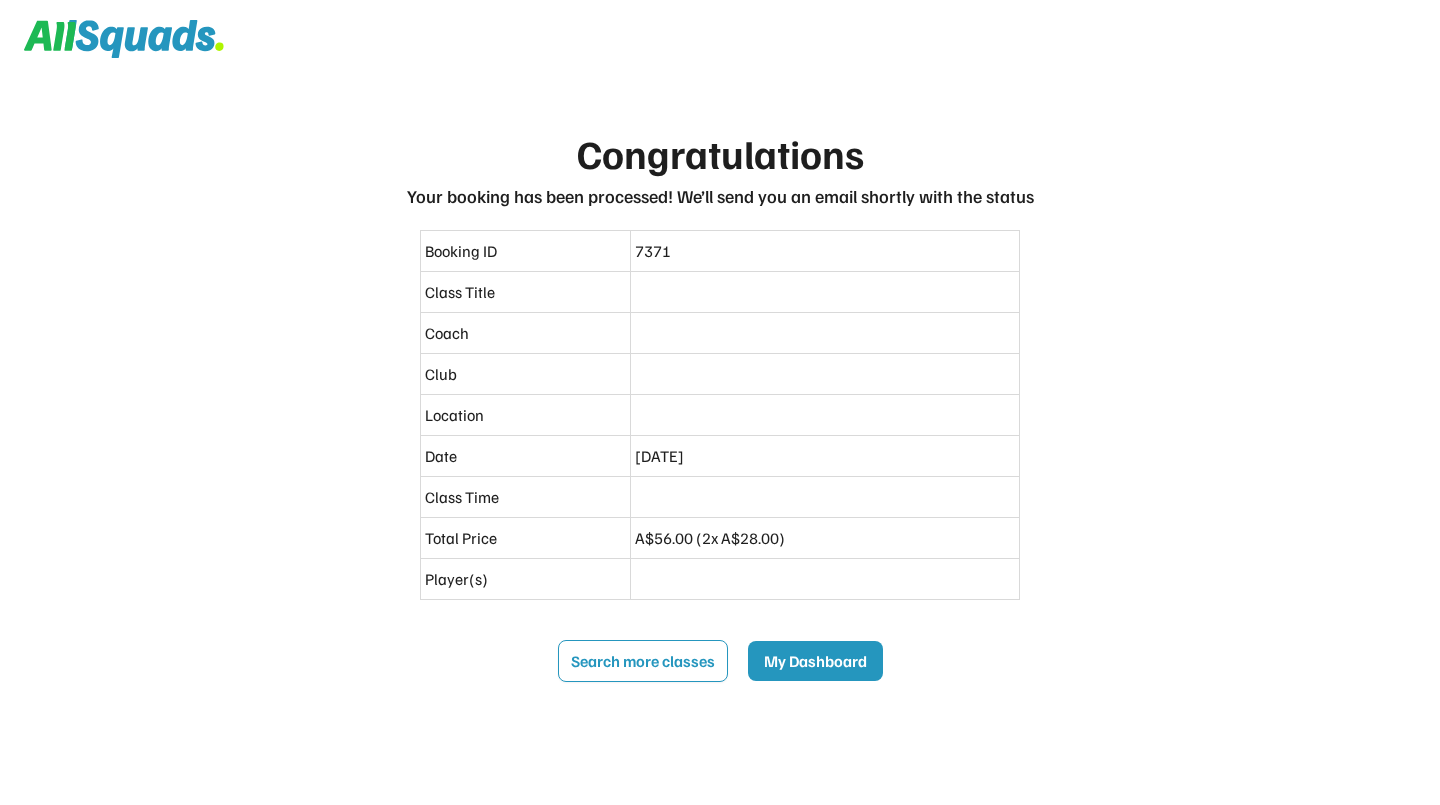 scroll, scrollTop: 0, scrollLeft: 0, axis: both 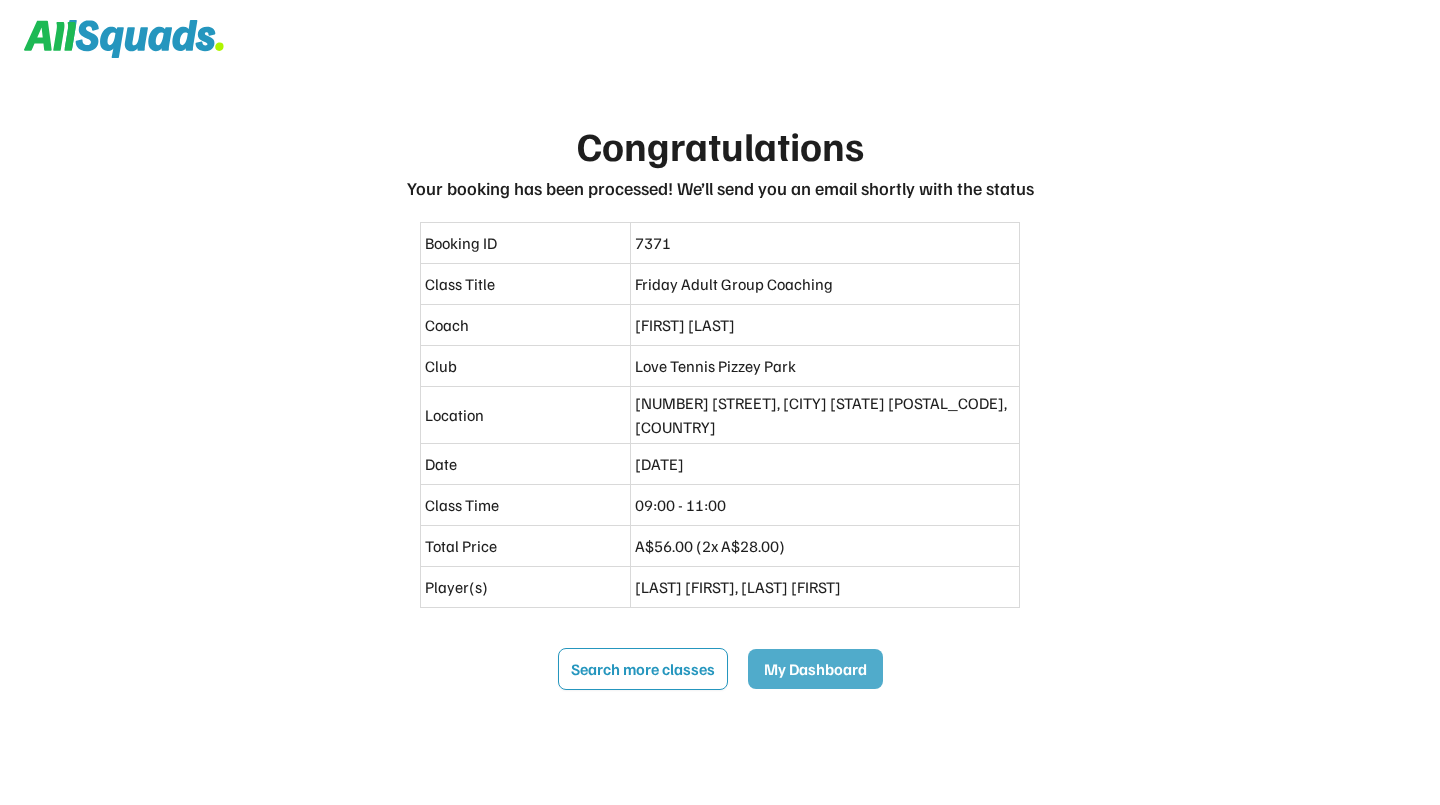 click on "My Dashboard" at bounding box center (815, 669) 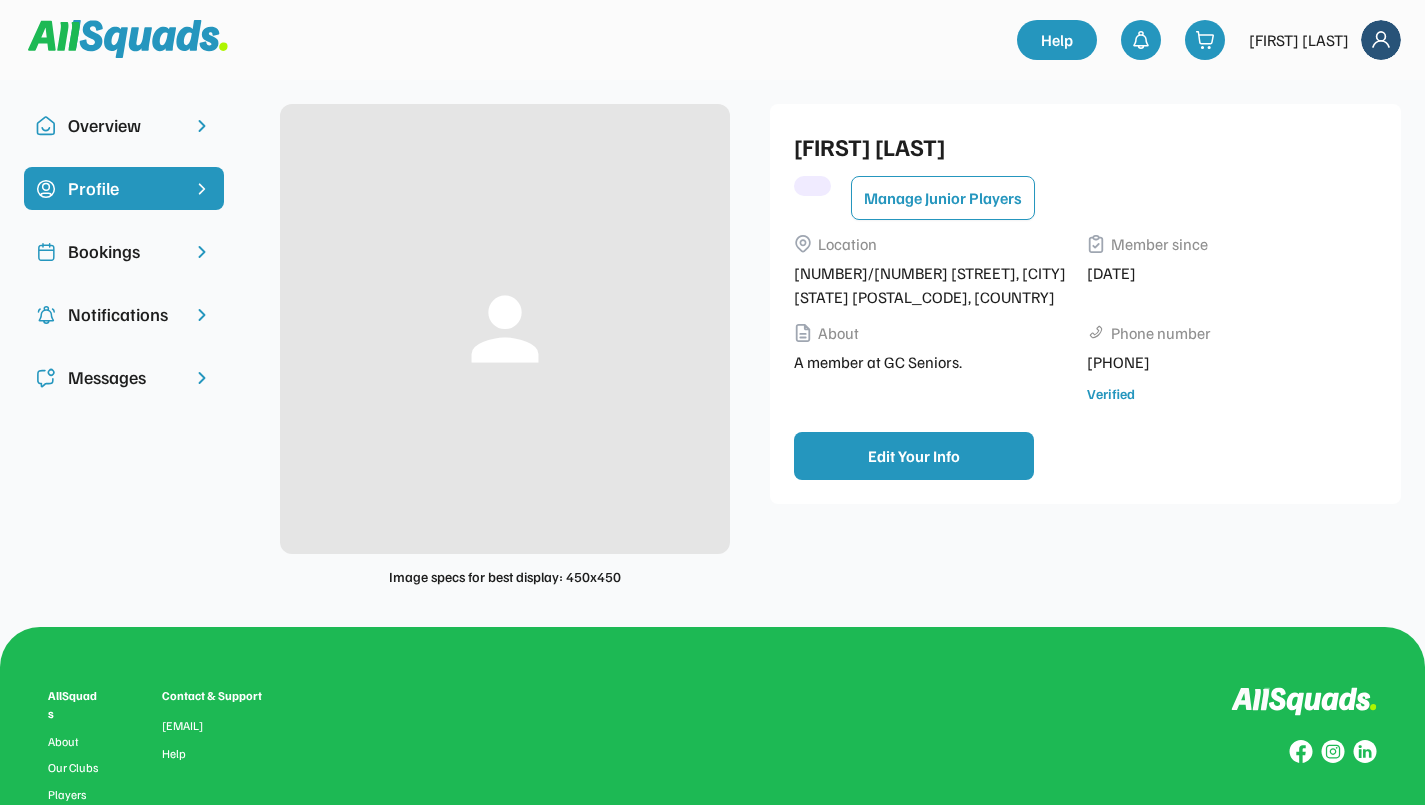 scroll, scrollTop: 0, scrollLeft: 0, axis: both 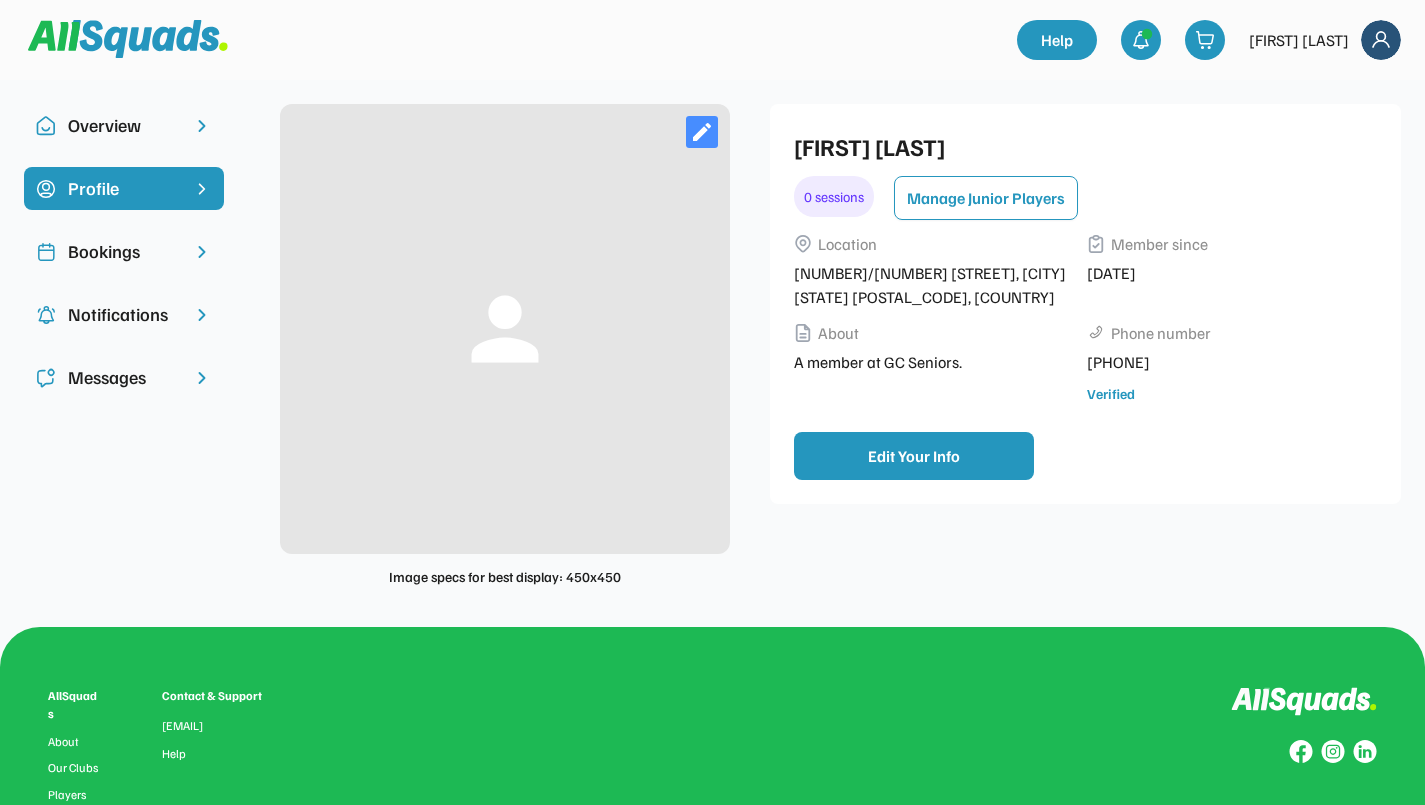 click on "Overview" at bounding box center (124, 125) 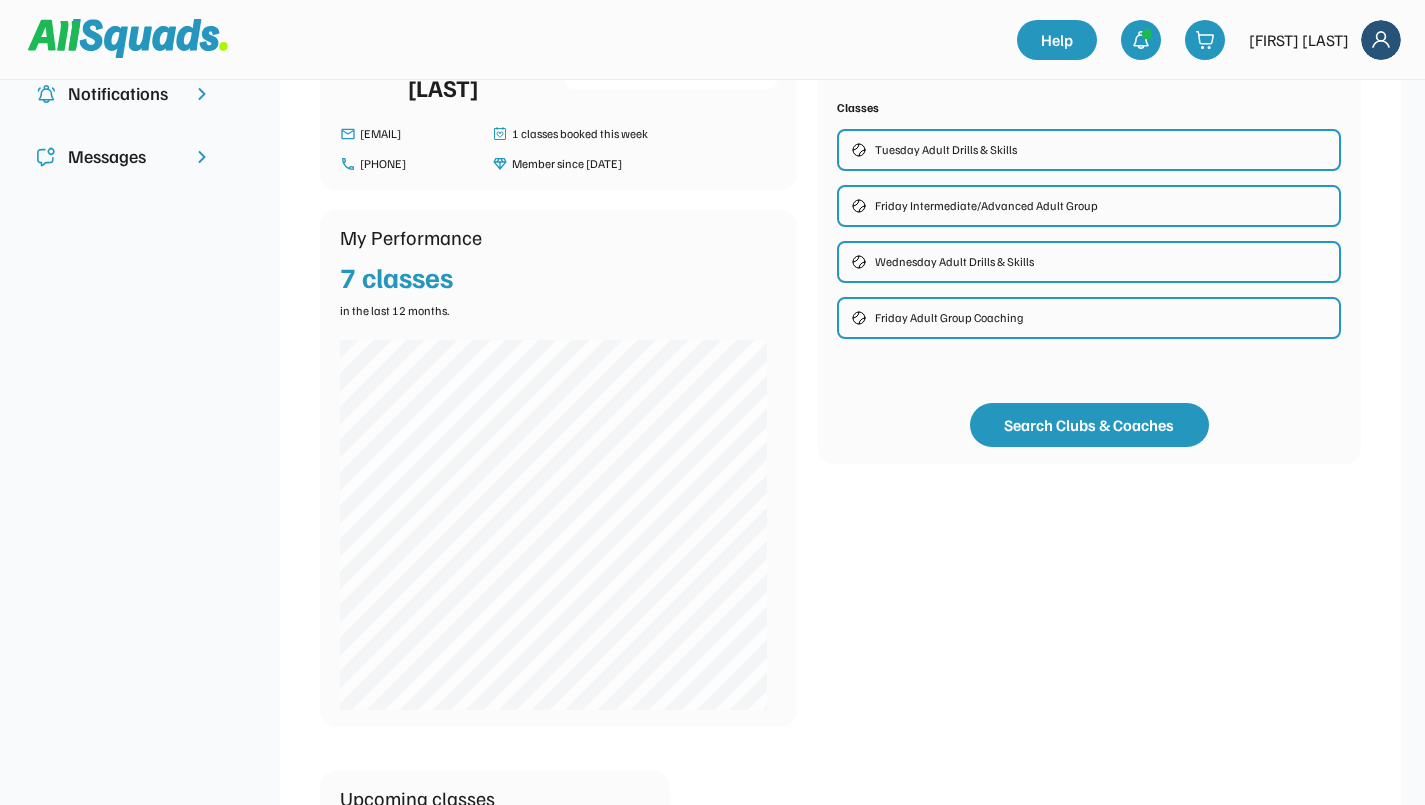 scroll, scrollTop: 200, scrollLeft: 0, axis: vertical 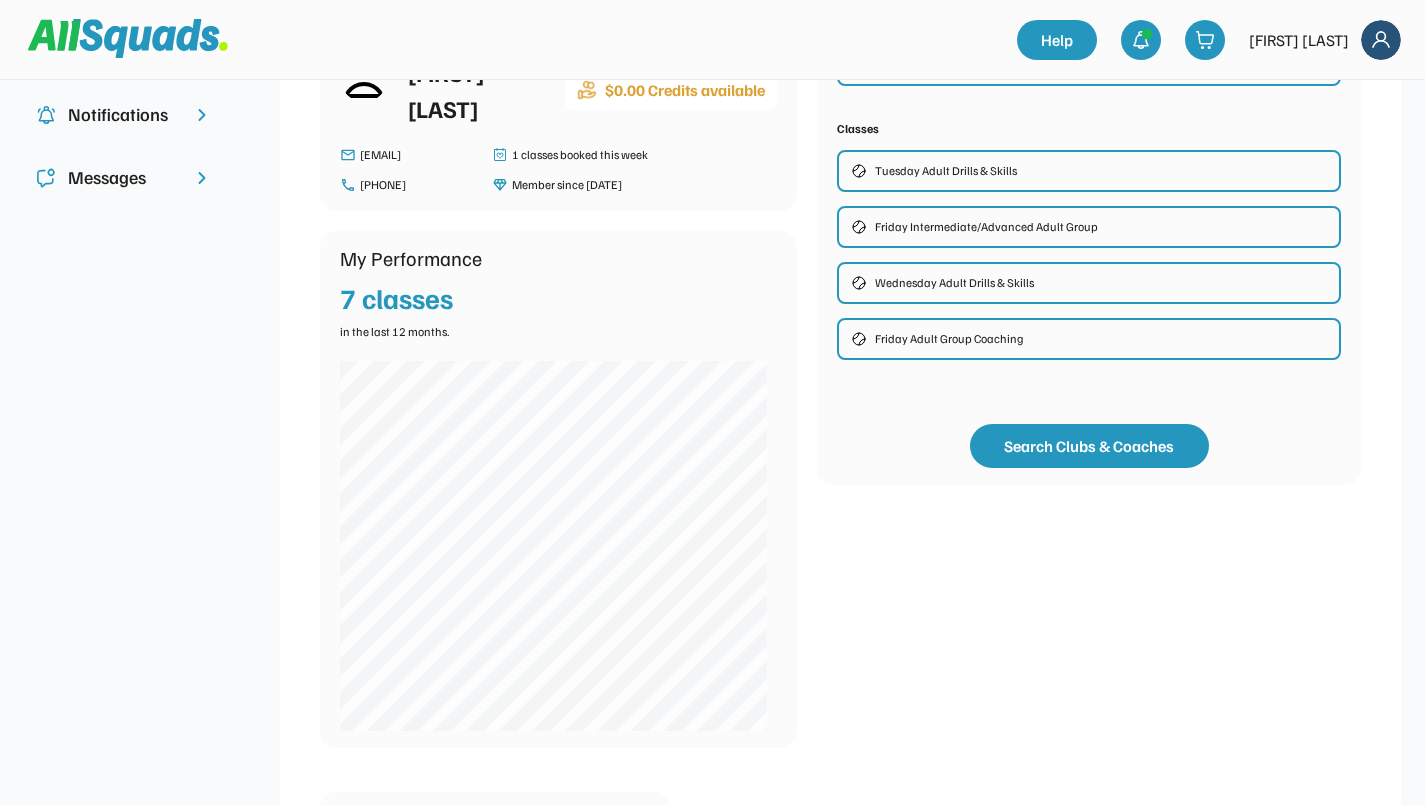 click on "Wednesday Adult Drills & Skills" at bounding box center [954, 283] 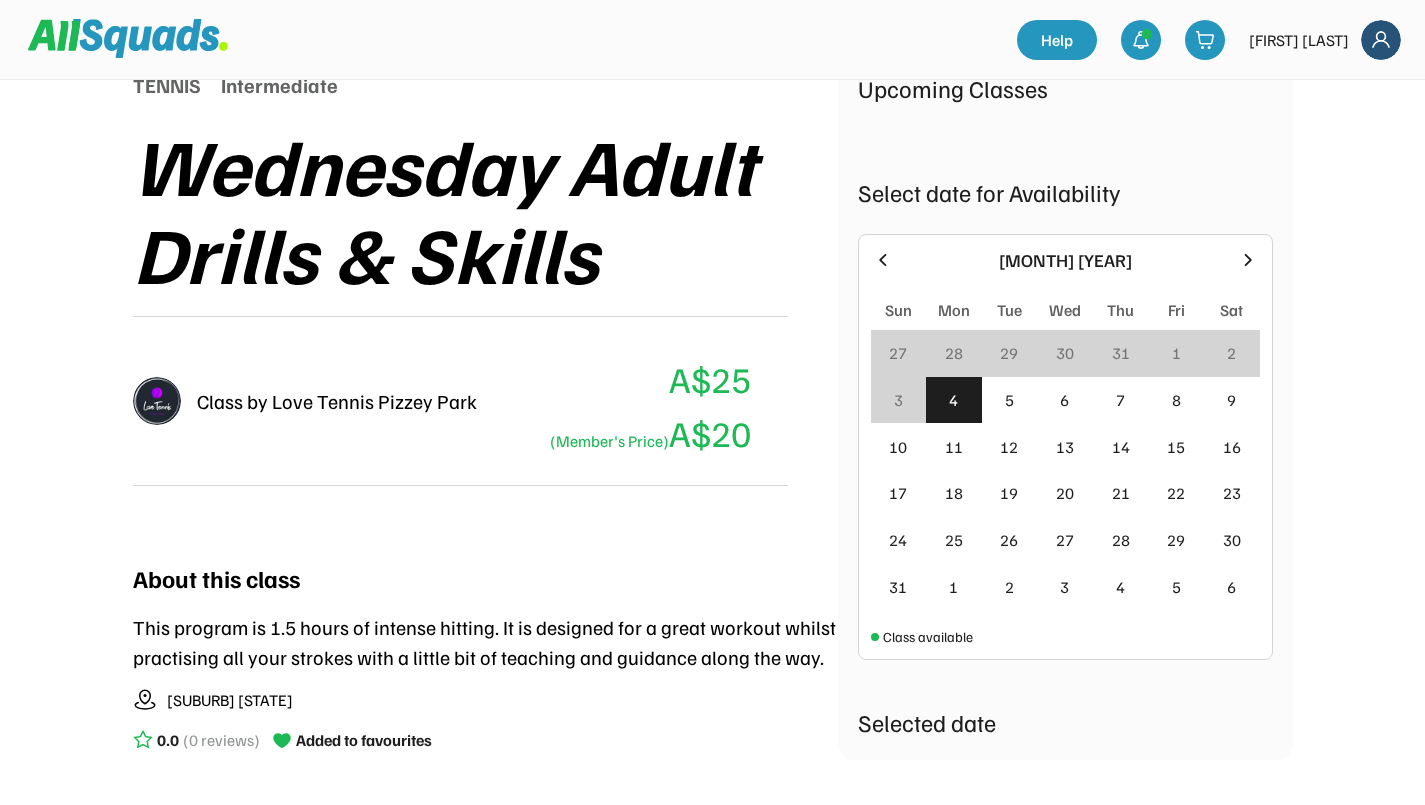 scroll, scrollTop: 300, scrollLeft: 0, axis: vertical 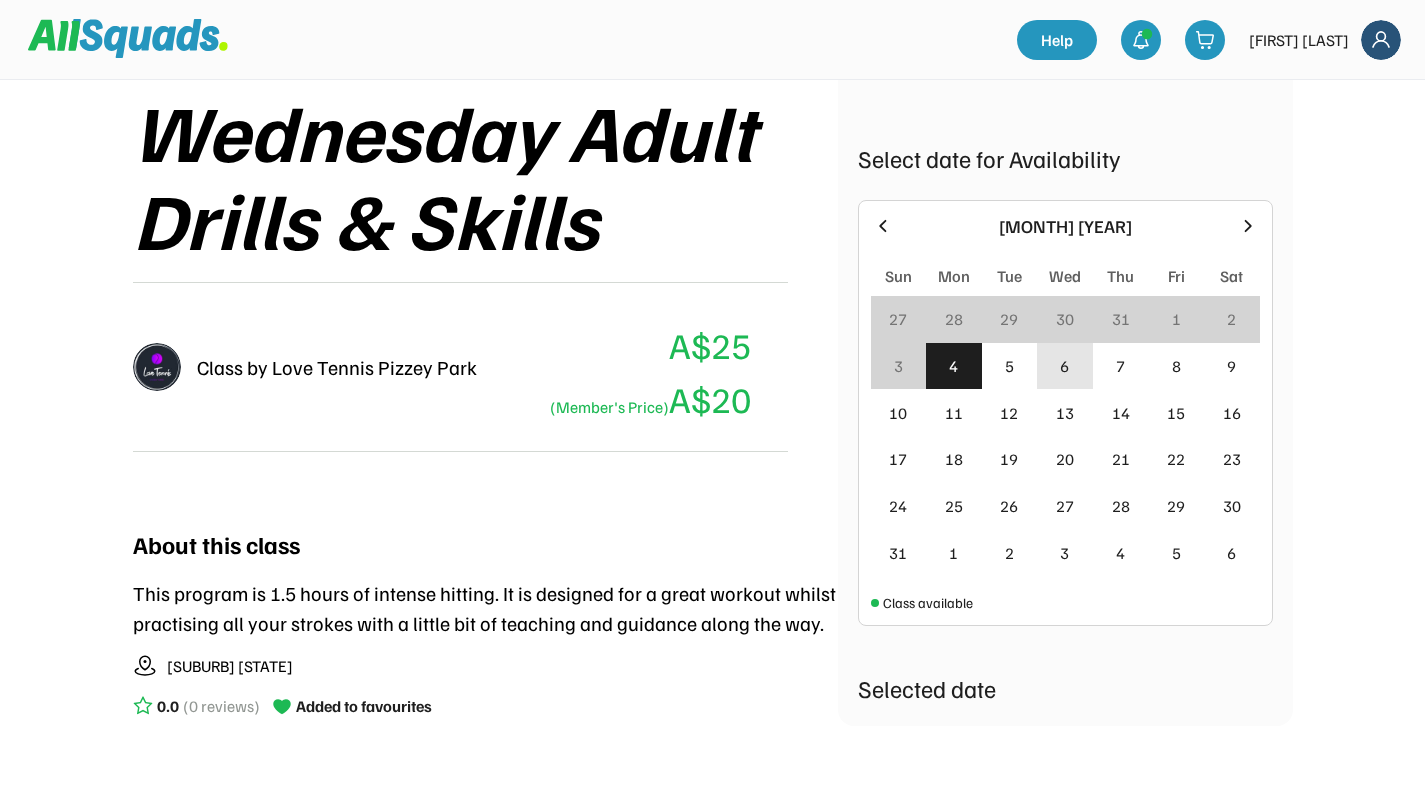 click on "6" at bounding box center [1064, 366] 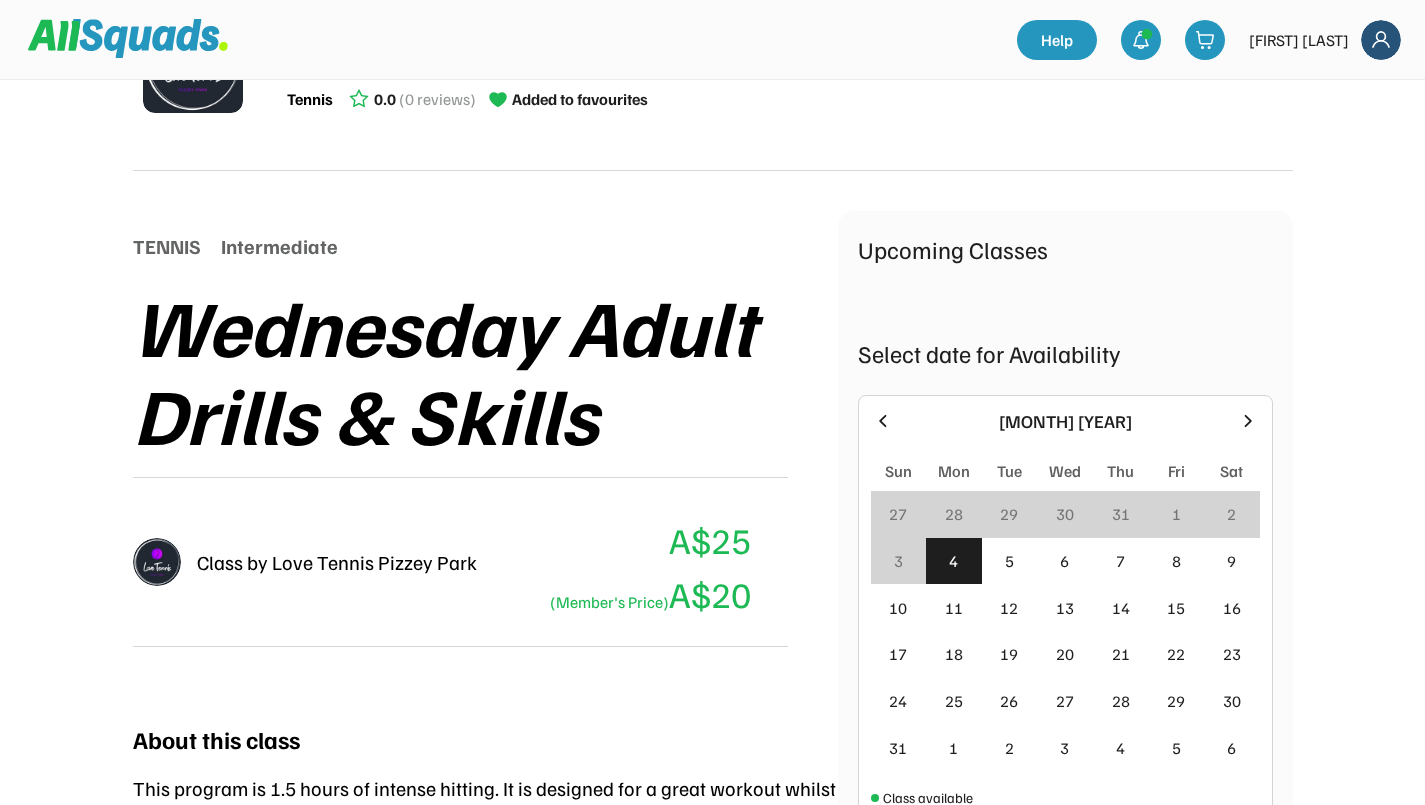 scroll, scrollTop: 100, scrollLeft: 0, axis: vertical 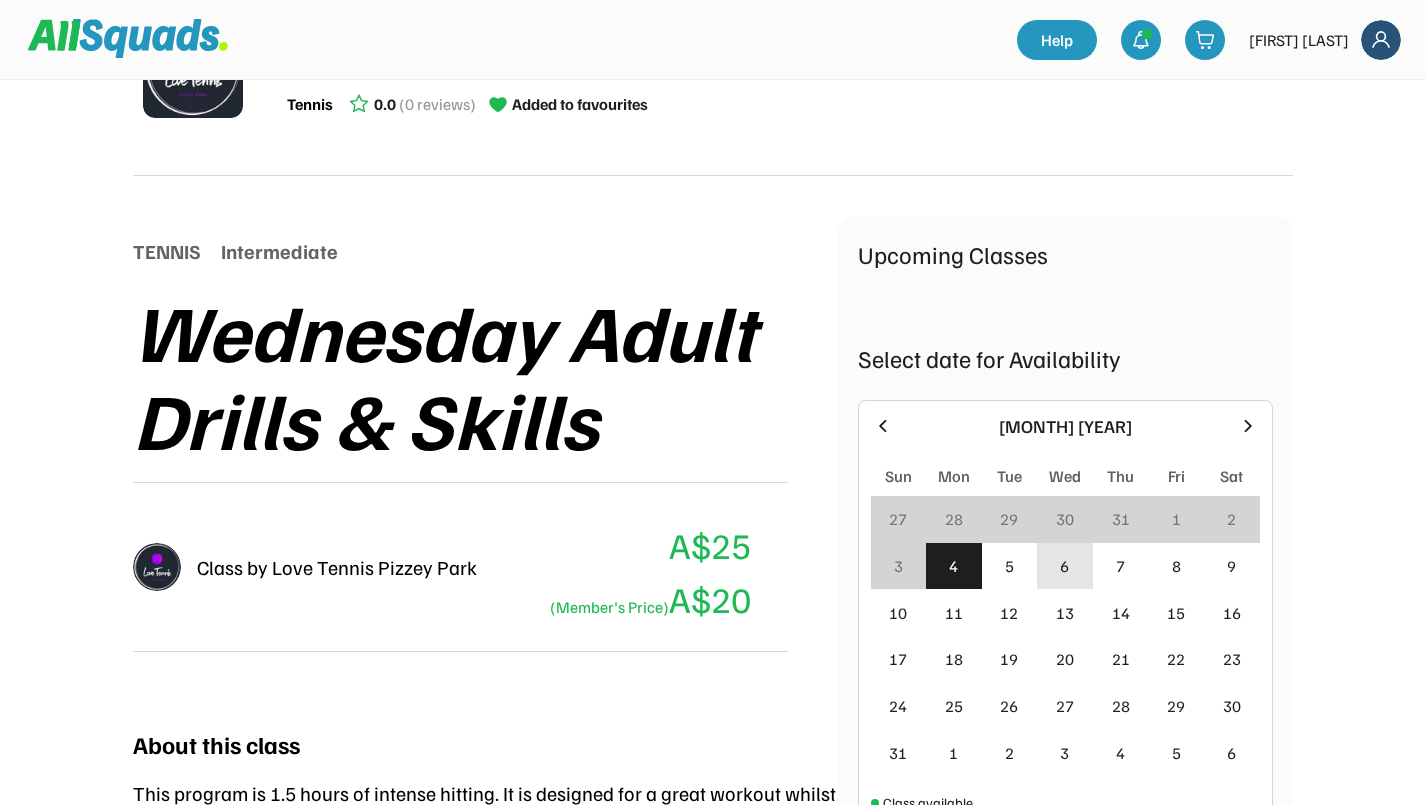 click on "6" at bounding box center (1064, 566) 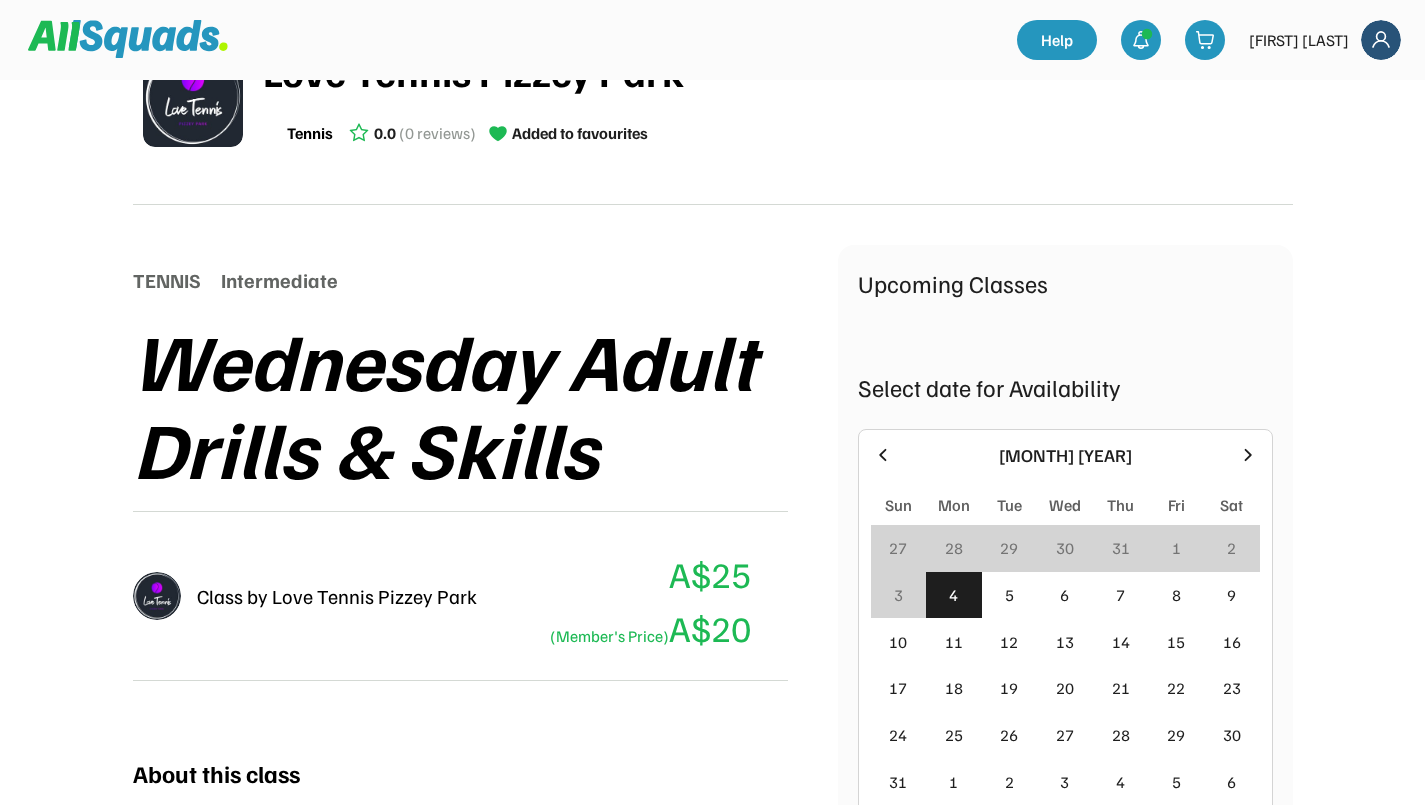 scroll, scrollTop: 0, scrollLeft: 0, axis: both 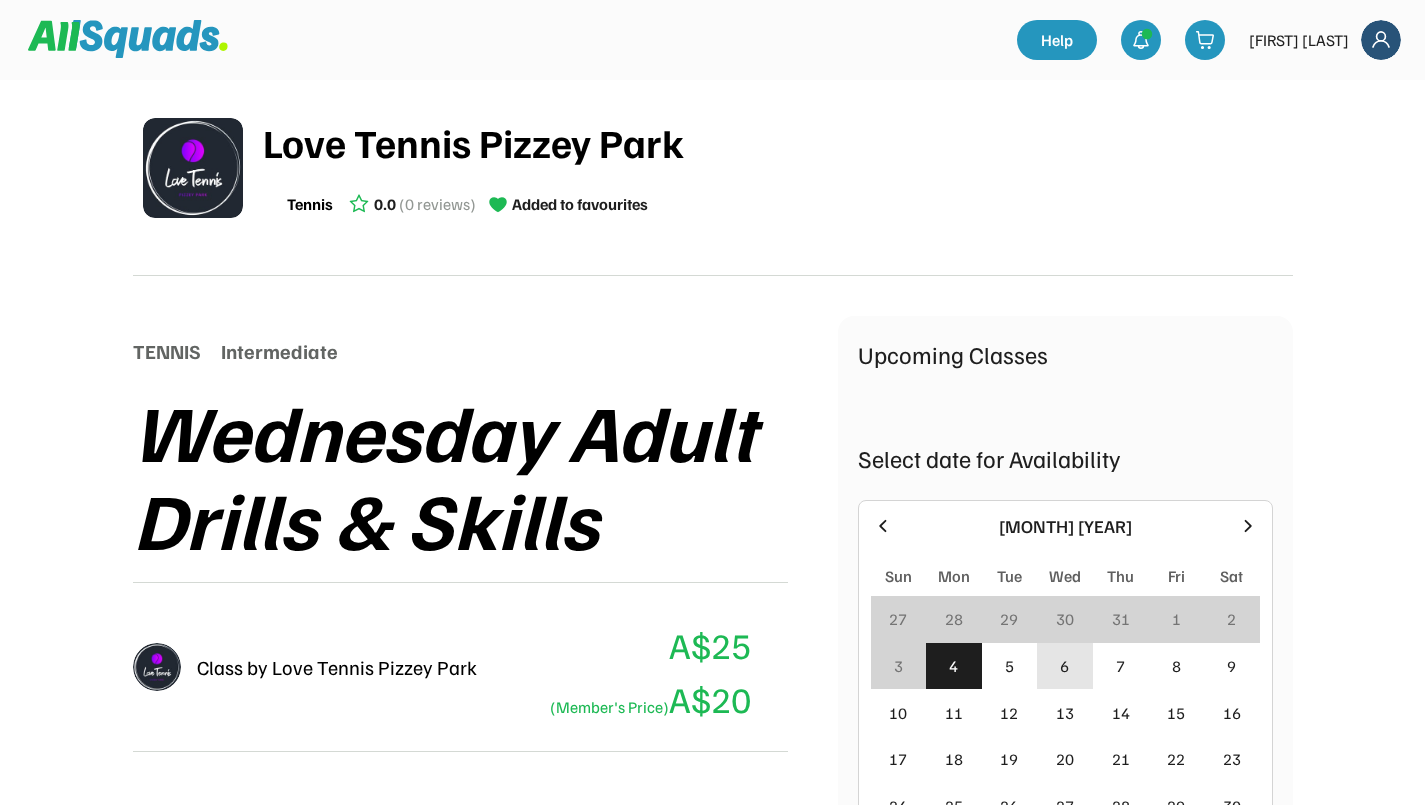 click on "6" at bounding box center (1064, 666) 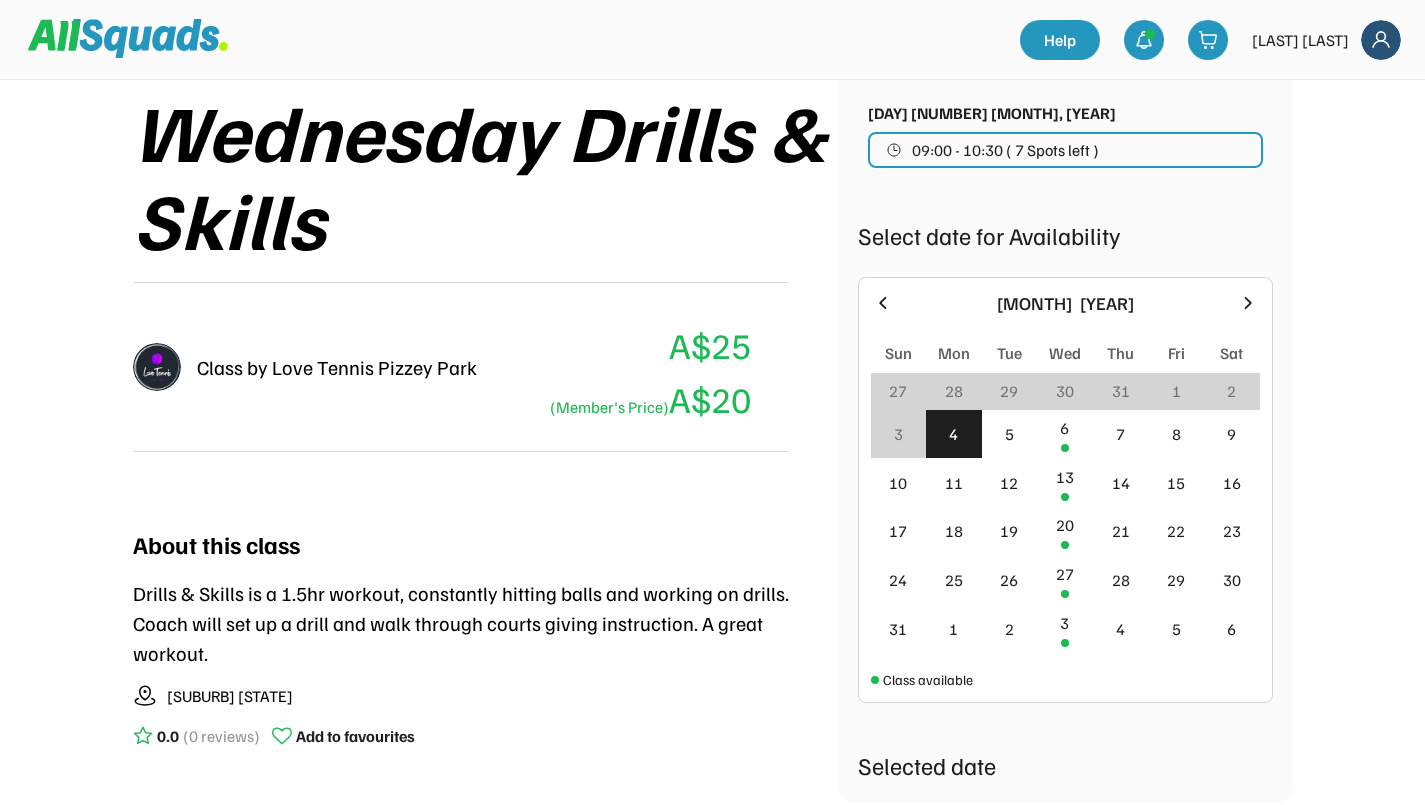 scroll, scrollTop: 0, scrollLeft: 0, axis: both 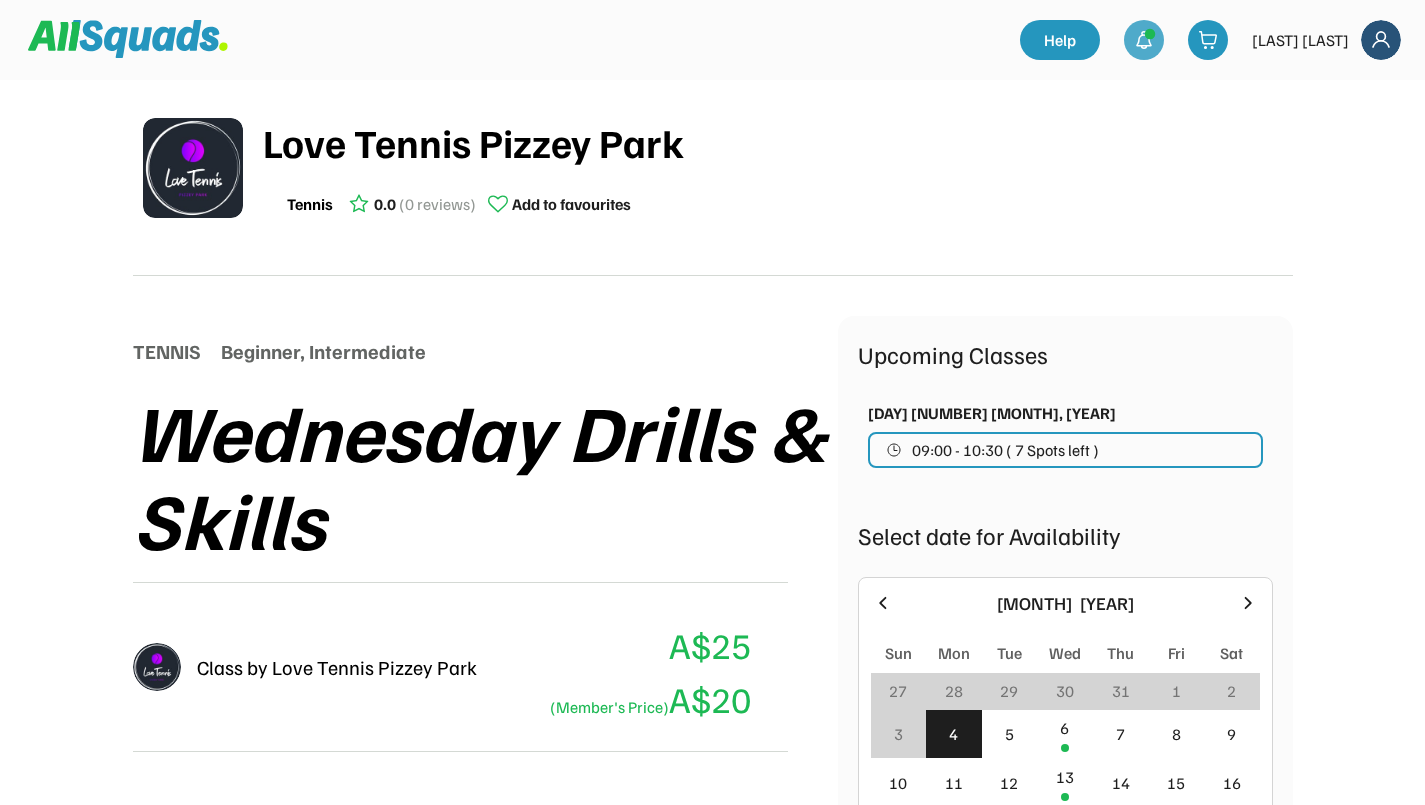 click at bounding box center [1144, 40] 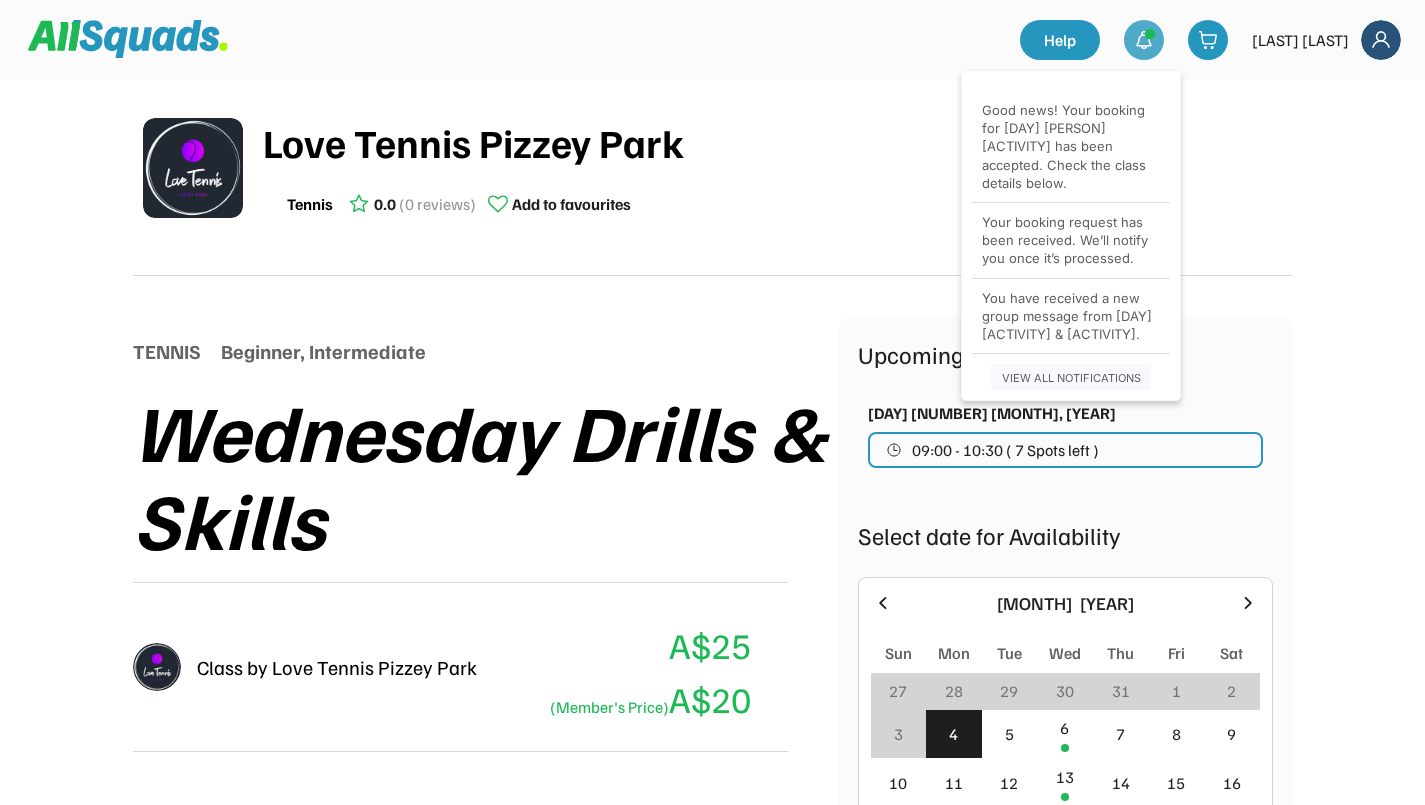 click on "Tennis 0.0 (0 reviews) Add to favourites" at bounding box center (778, 204) 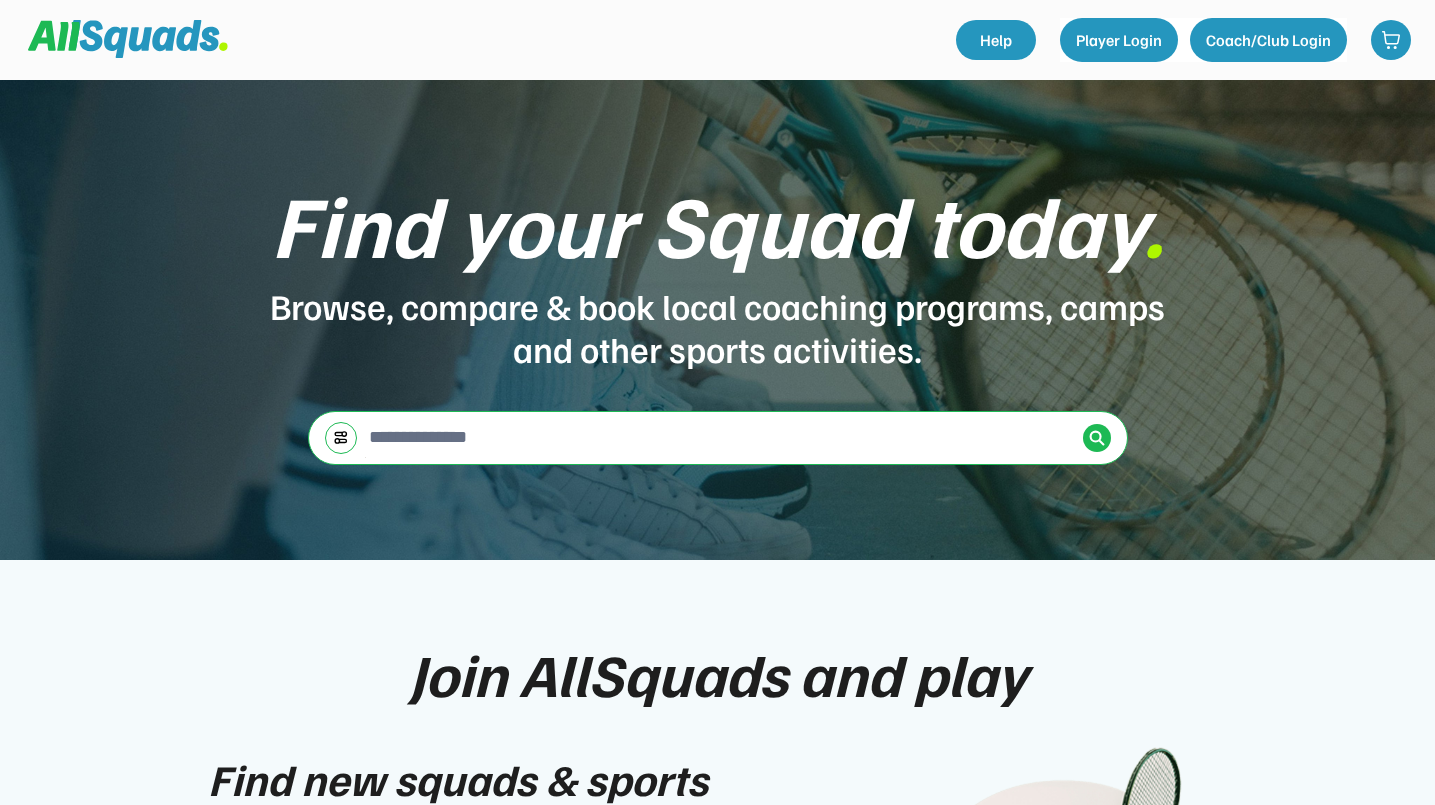 scroll, scrollTop: 0, scrollLeft: 0, axis: both 